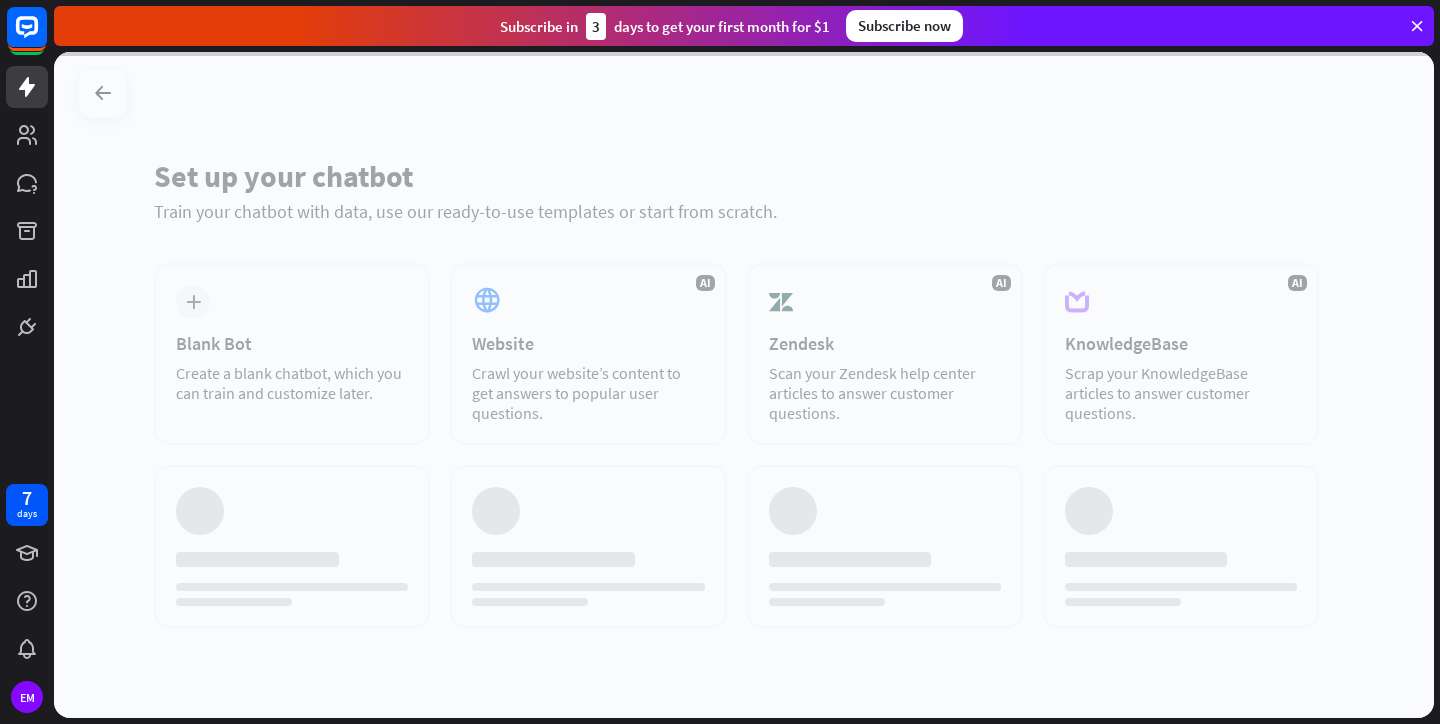 scroll, scrollTop: 0, scrollLeft: 0, axis: both 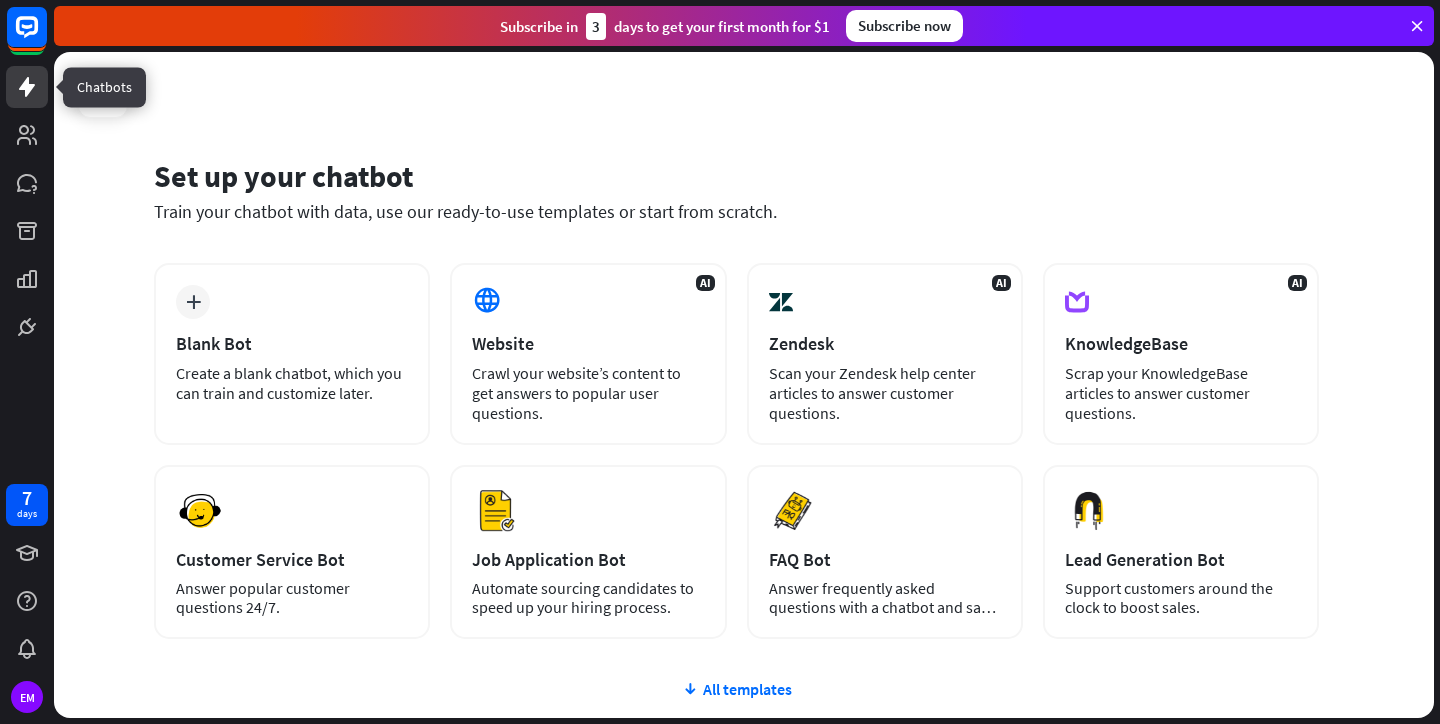 click 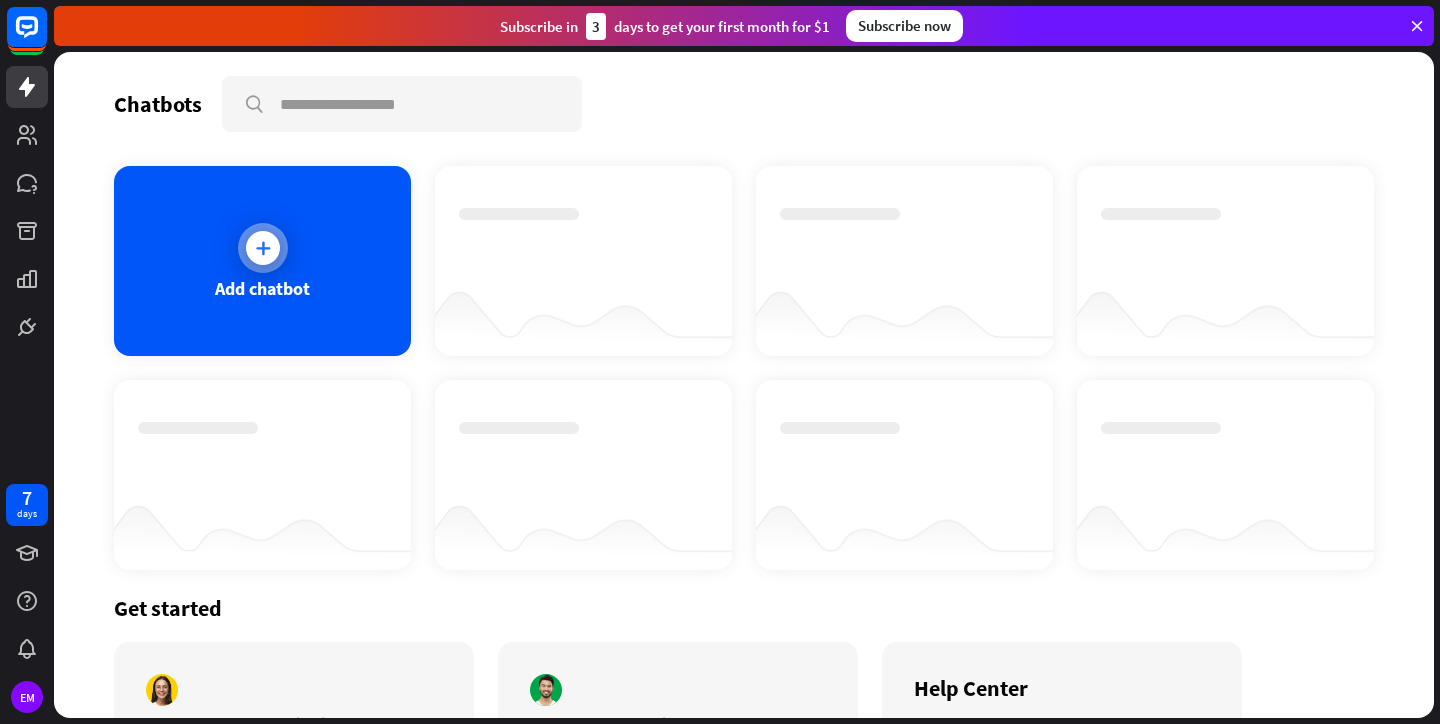 click at bounding box center (263, 248) 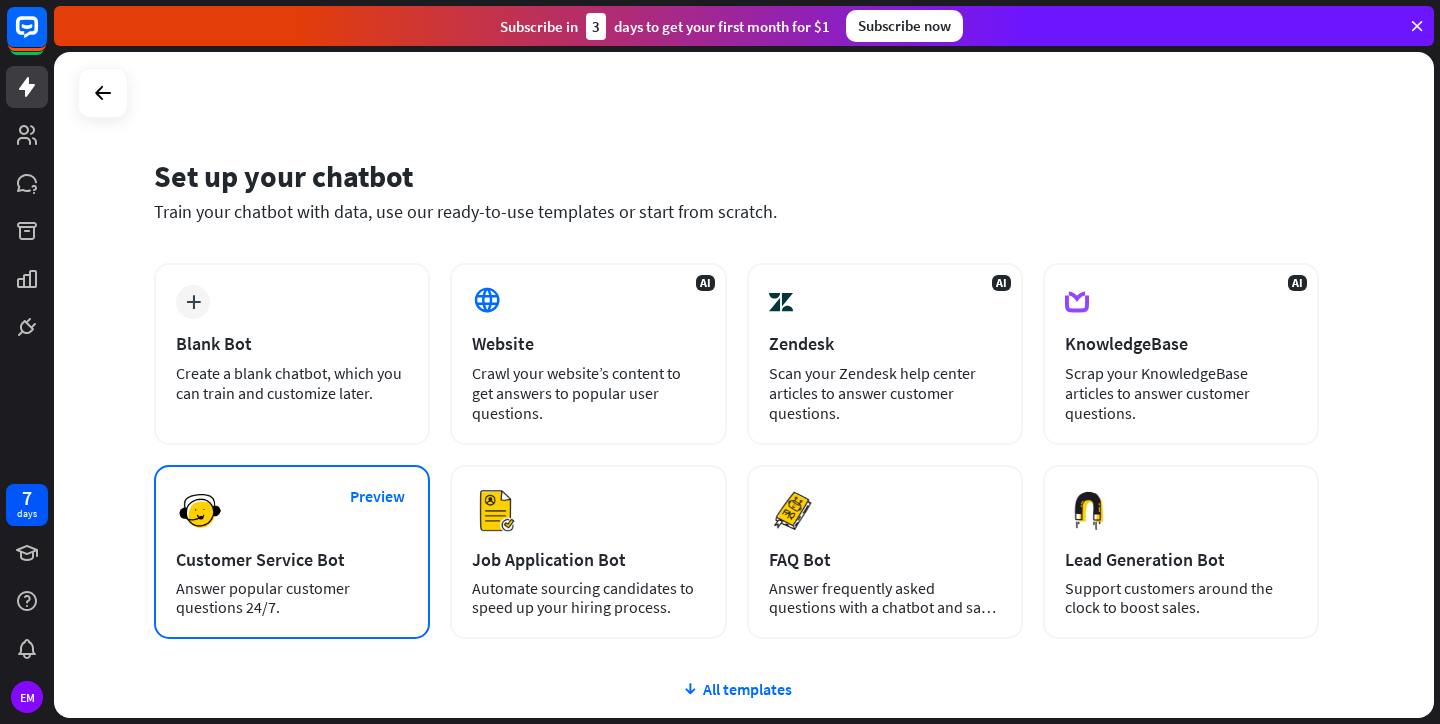 click on "Preview
Customer Service Bot
Answer popular customer questions 24/7." at bounding box center [292, 552] 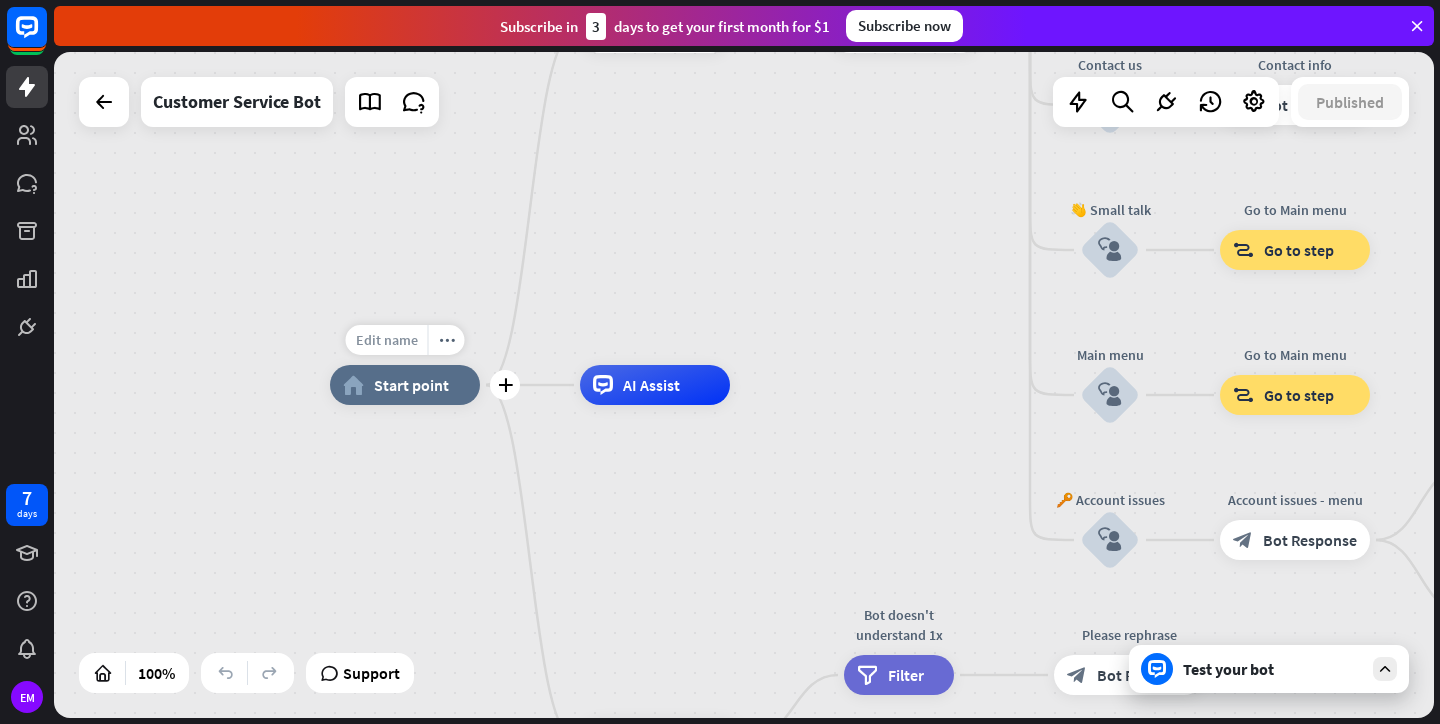 click on "Edit name" at bounding box center [387, 340] 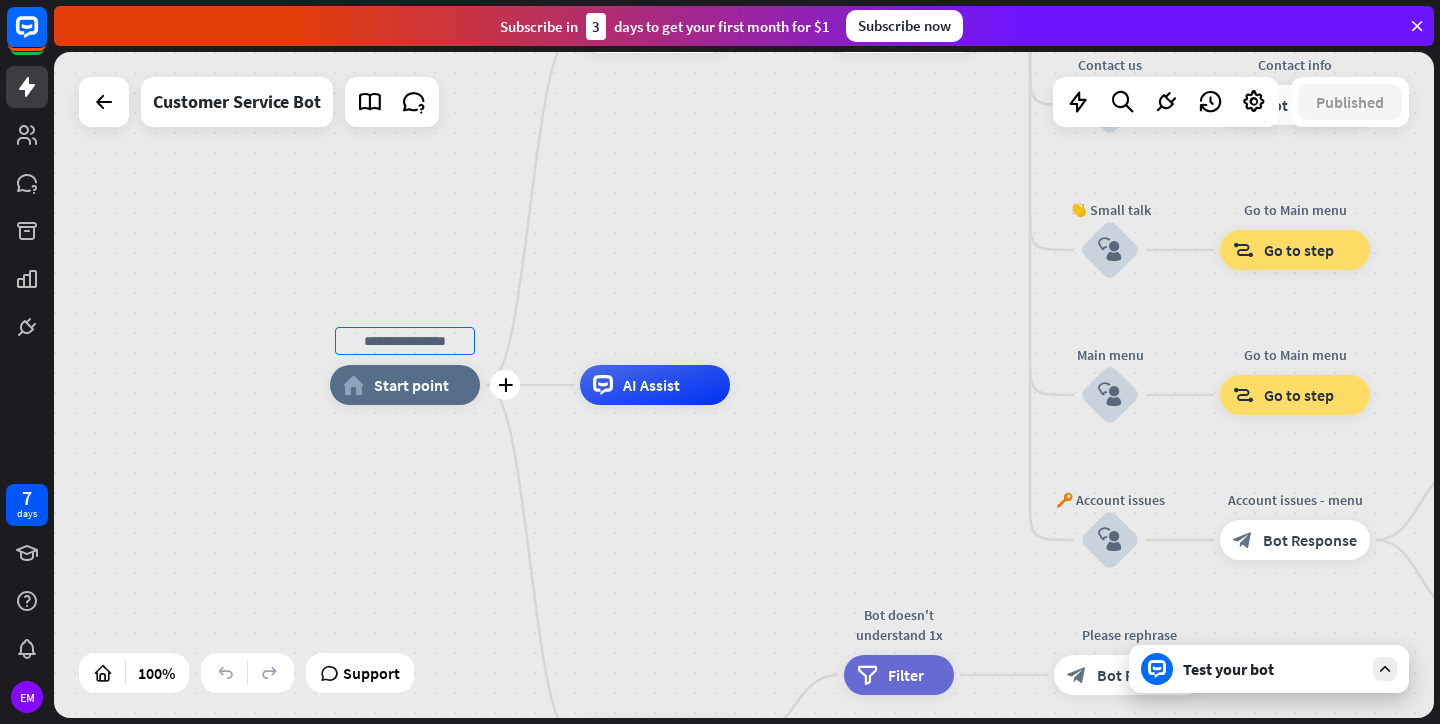 click on "Start point" at bounding box center [411, 385] 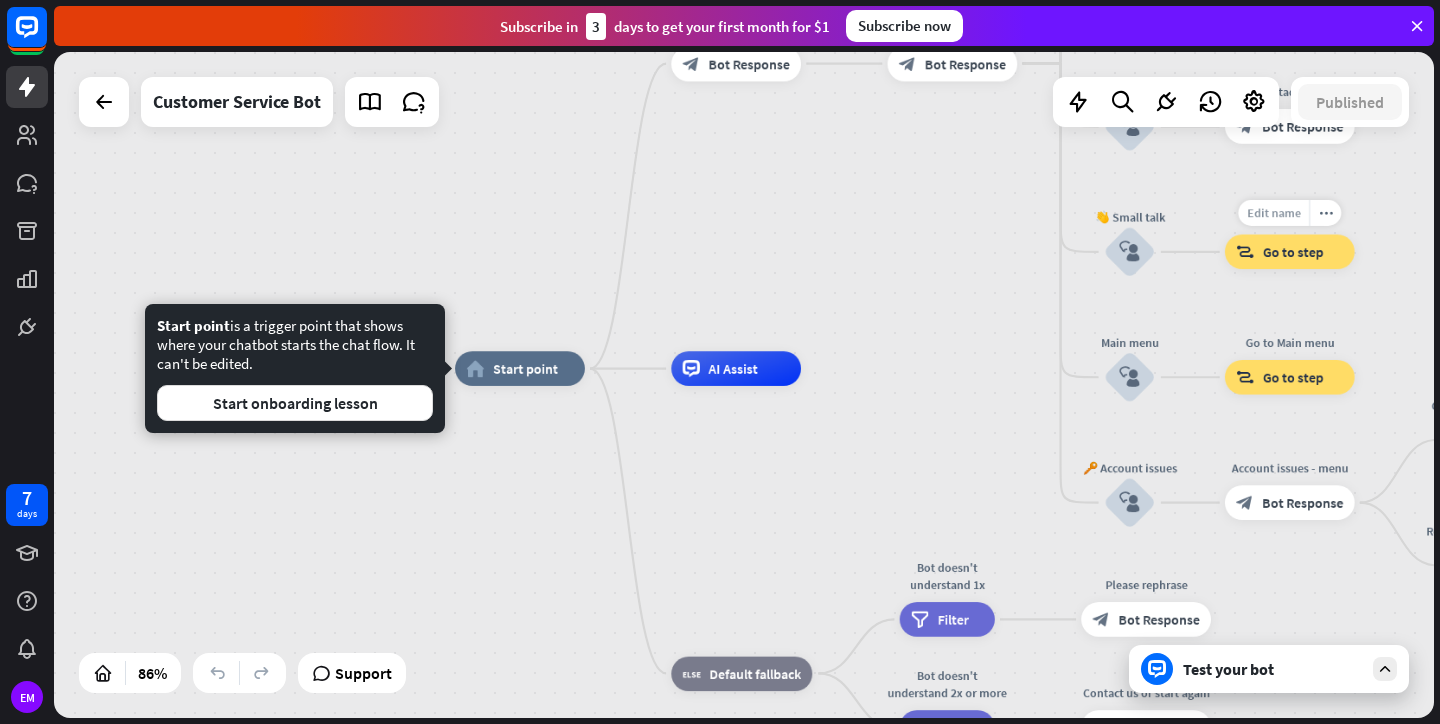 click on "Edit name" at bounding box center [1274, 213] 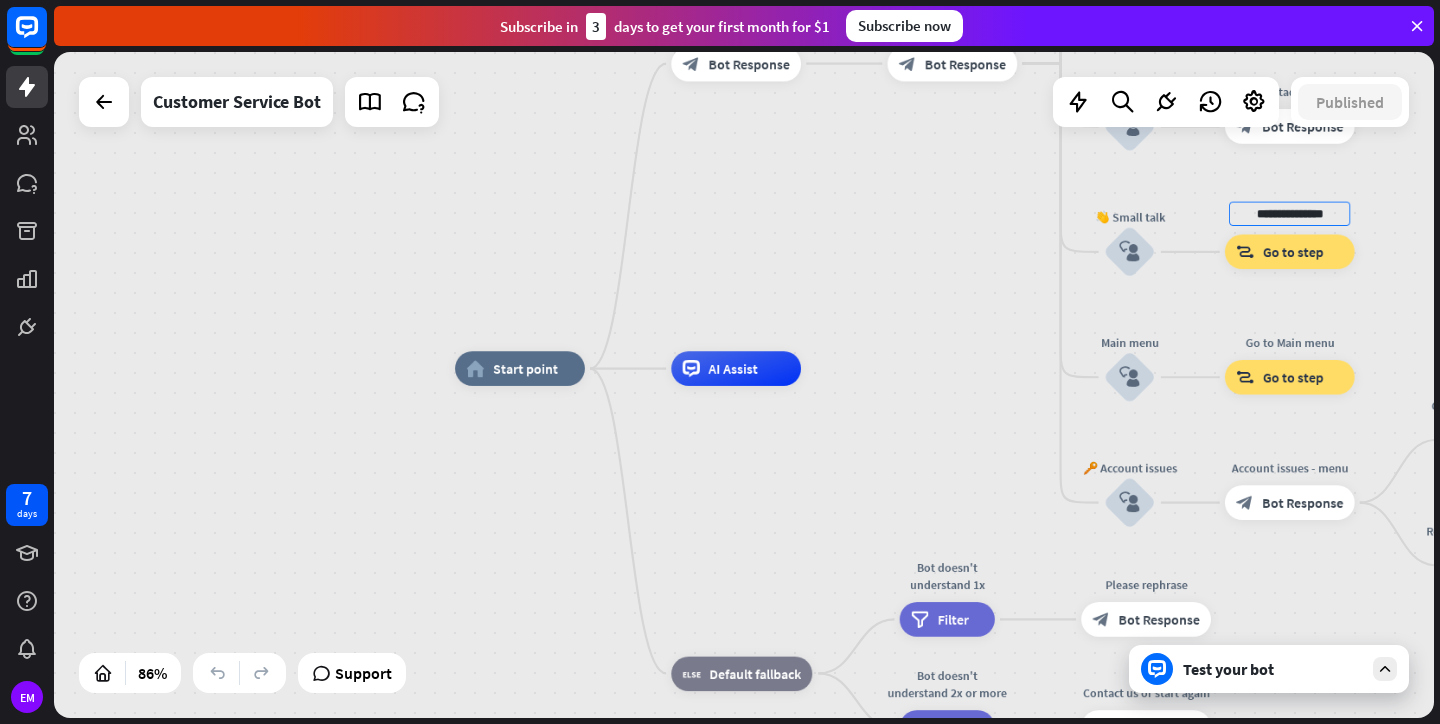 click on "**********" at bounding box center (1289, 214) 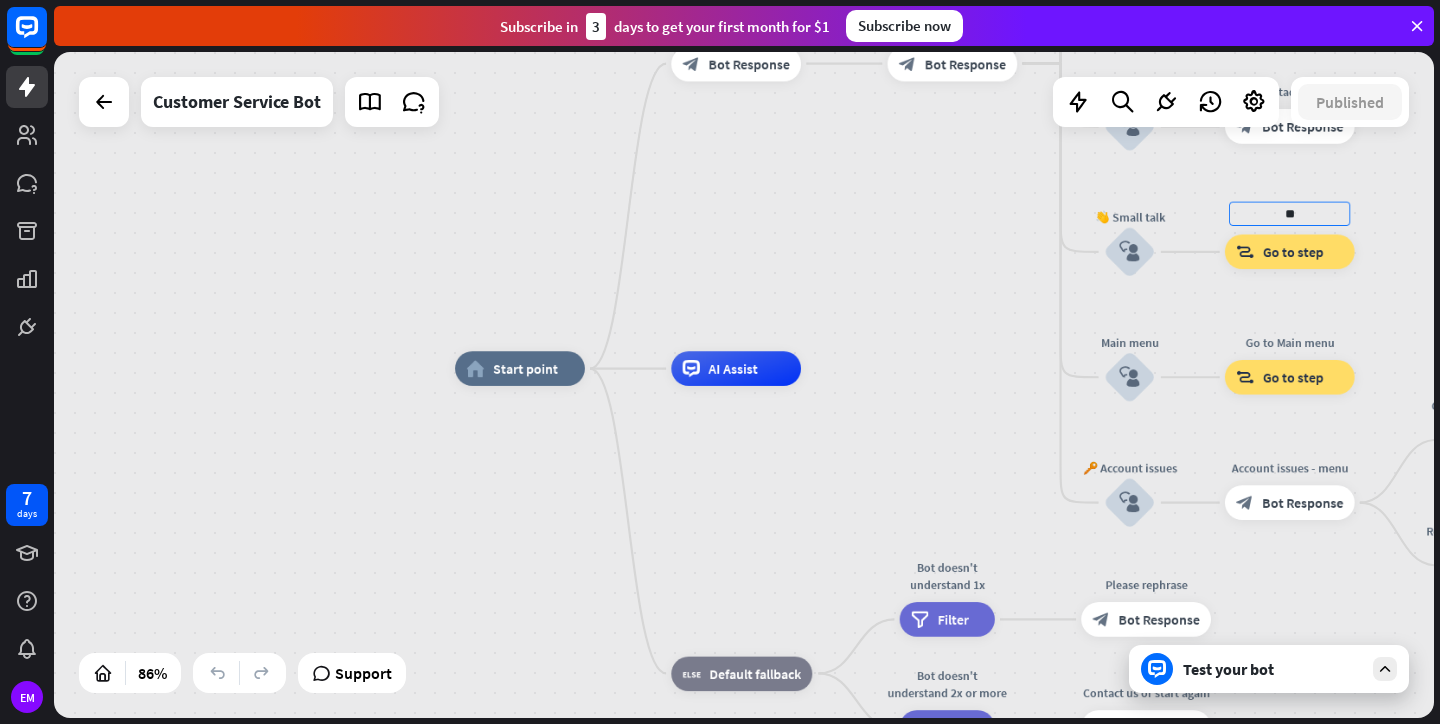 type on "*" 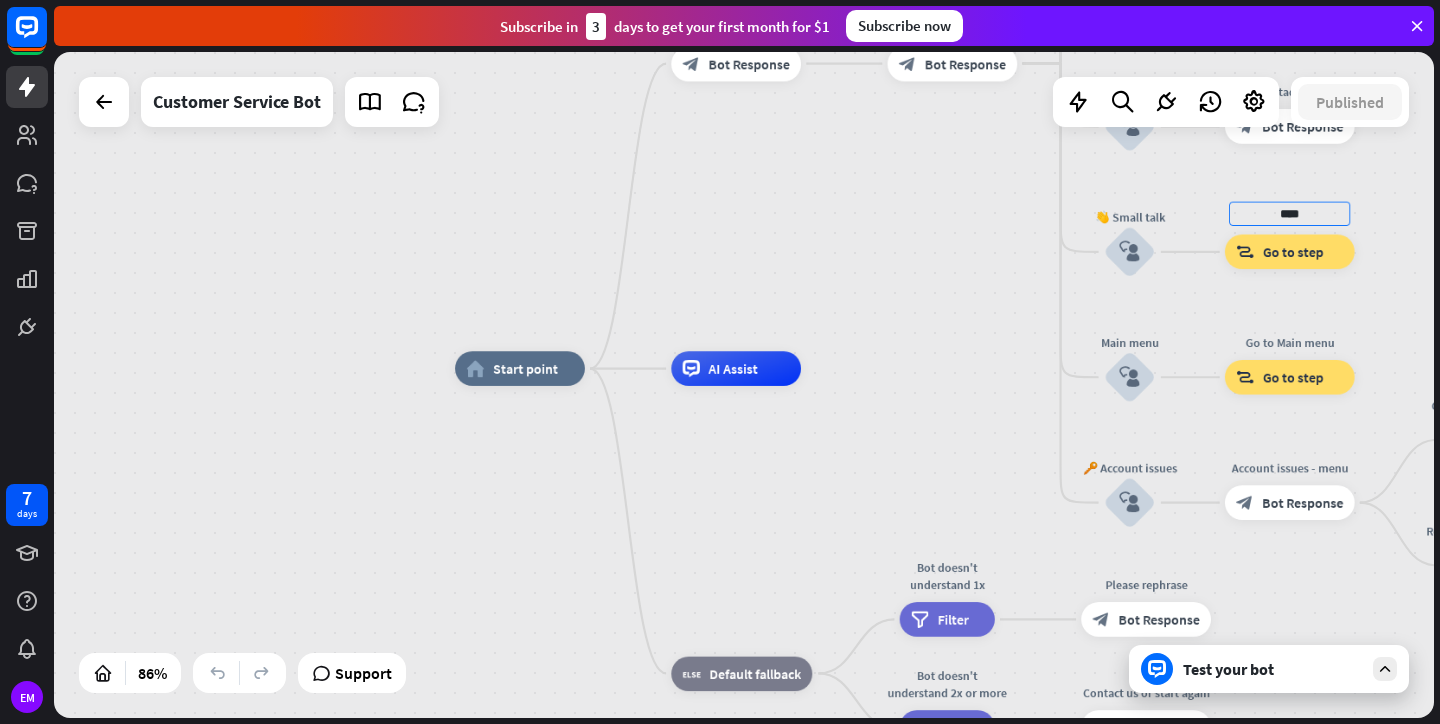 type on "****" 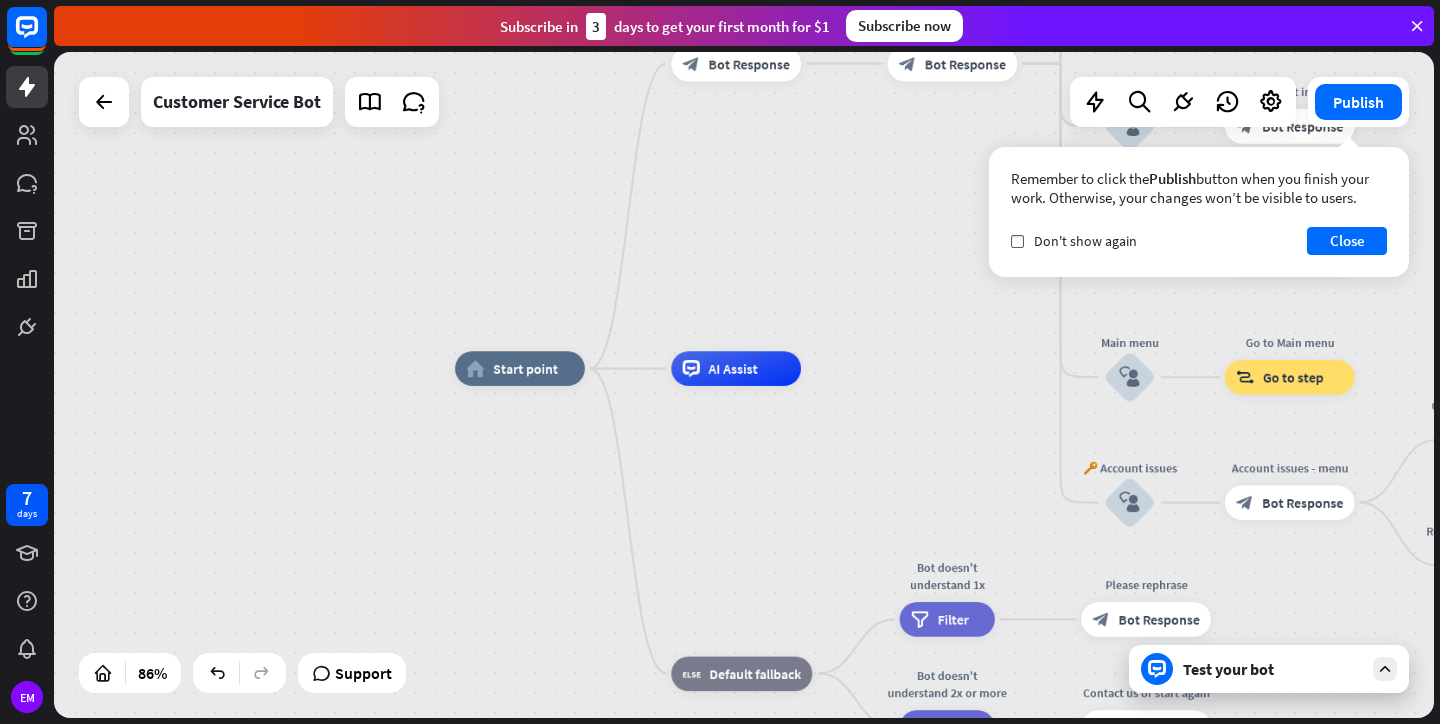 click on "home_2   Start point                 Welcome message   block_bot_response   Bot Response                 🔙 Main menu   block_bot_response   Bot Response                 Our offer   block_user_input                 Select product category   block_bot_response   Bot Response                 ❓ Question   block_user_input                 How can I help you?   block_bot_response   Bot Response                 FAQ   block_user_input                 Type your question   block_bot_response   Bot Response                 Popular questions   block_faq                 Feedback   block_user_input                 Feedback flow   builder_tree   Flow                 Newsletter   block_user_input                 Newsletter flow   builder_tree   Flow                 Contact us   block_user_input                 Contact info   block_bot_response   Bot Response                 👋 Small talk   block_user_input       Edit name   more_horiz           Menu   block_goto   Go to step                 Main menu" at bounding box center (744, 385) 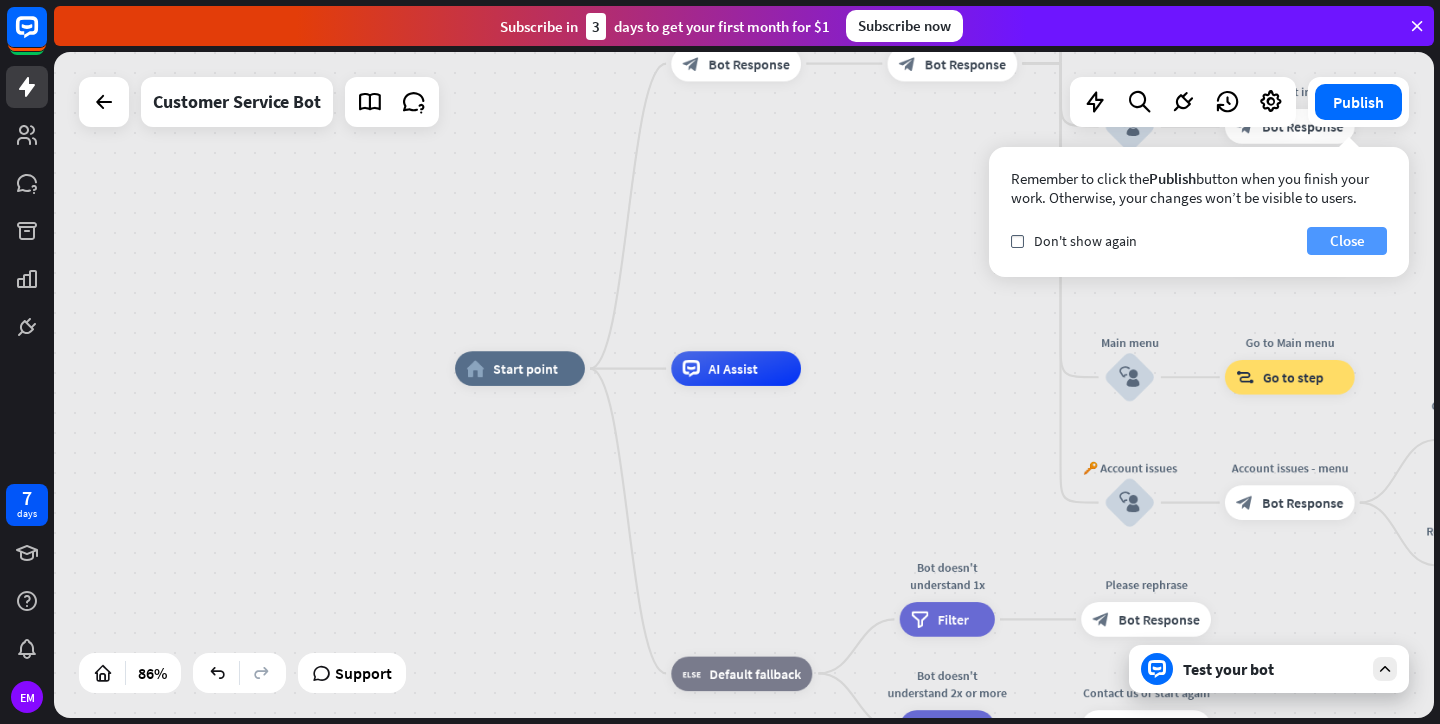 click on "Close" at bounding box center [1347, 241] 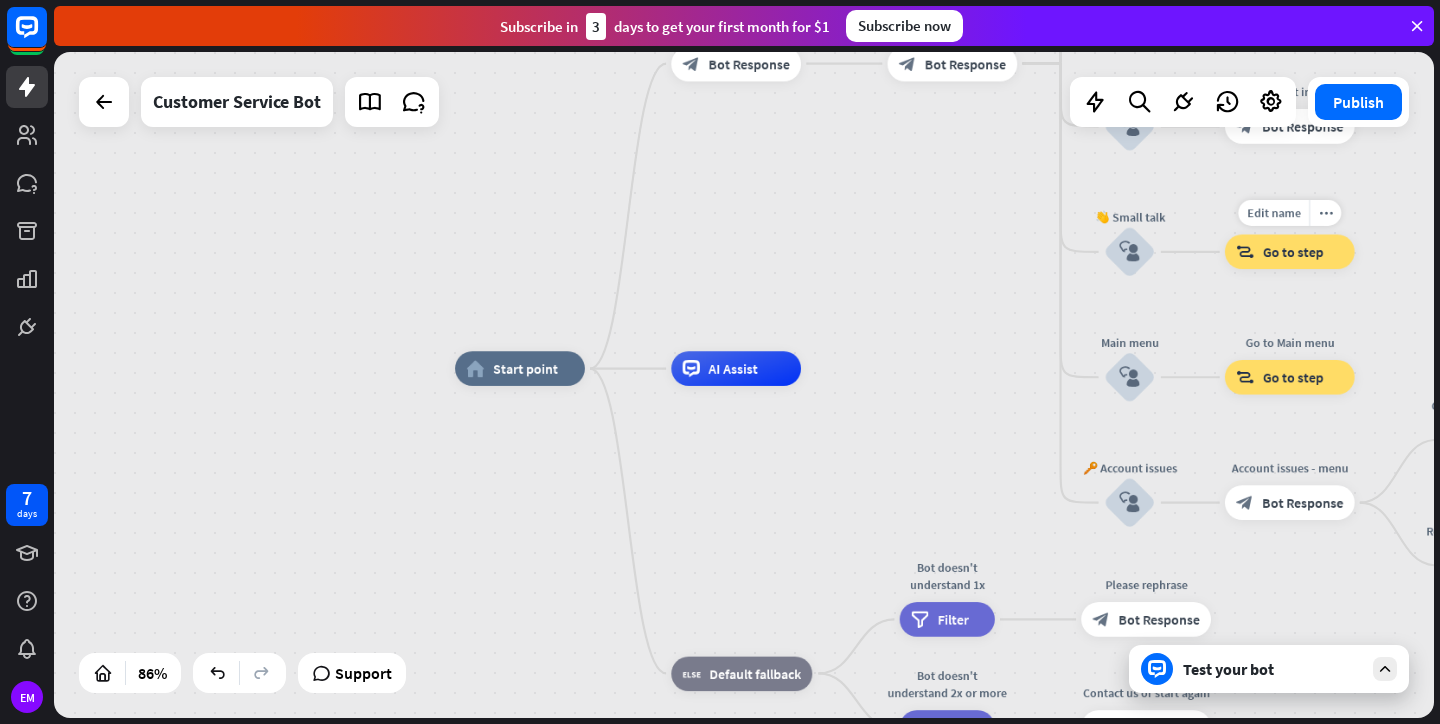 click on "block_goto   Go to step" at bounding box center [1290, 251] 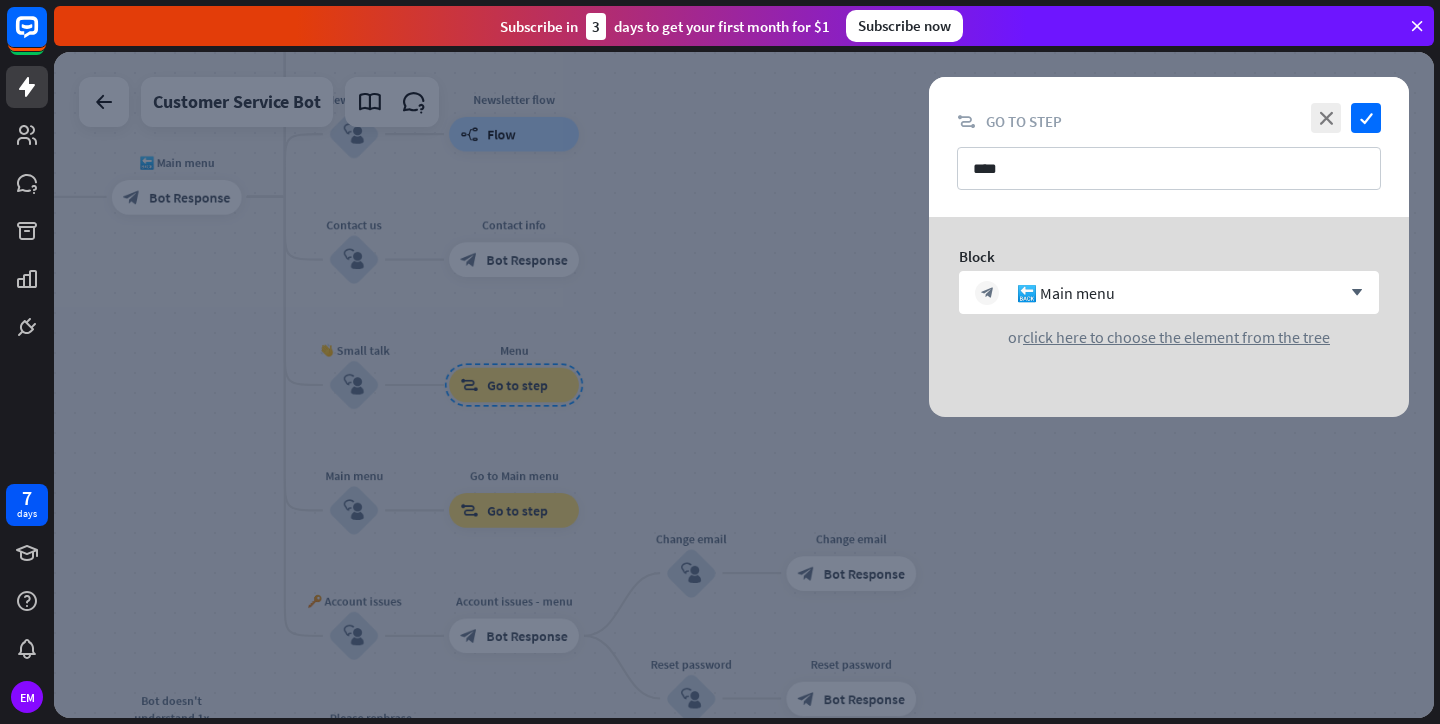 click at bounding box center [744, 385] 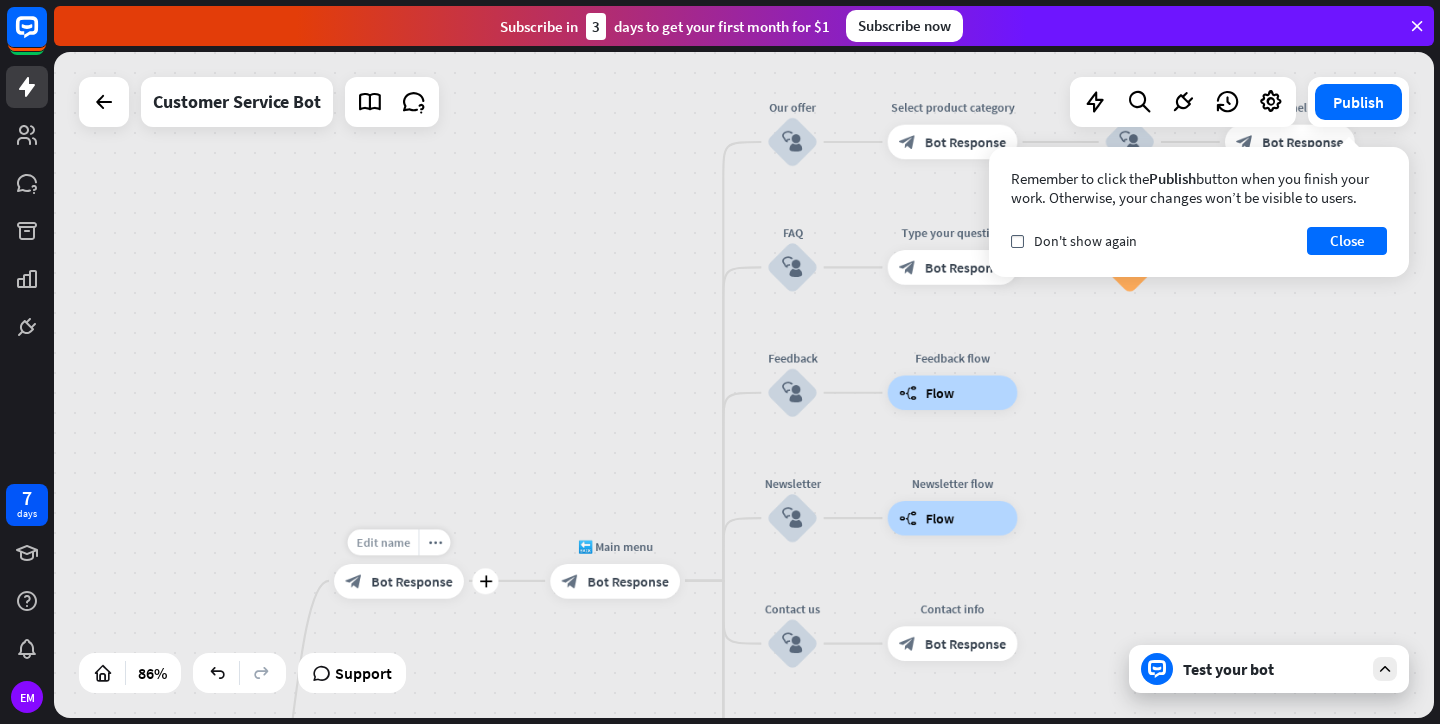 click on "Edit name" at bounding box center (383, 542) 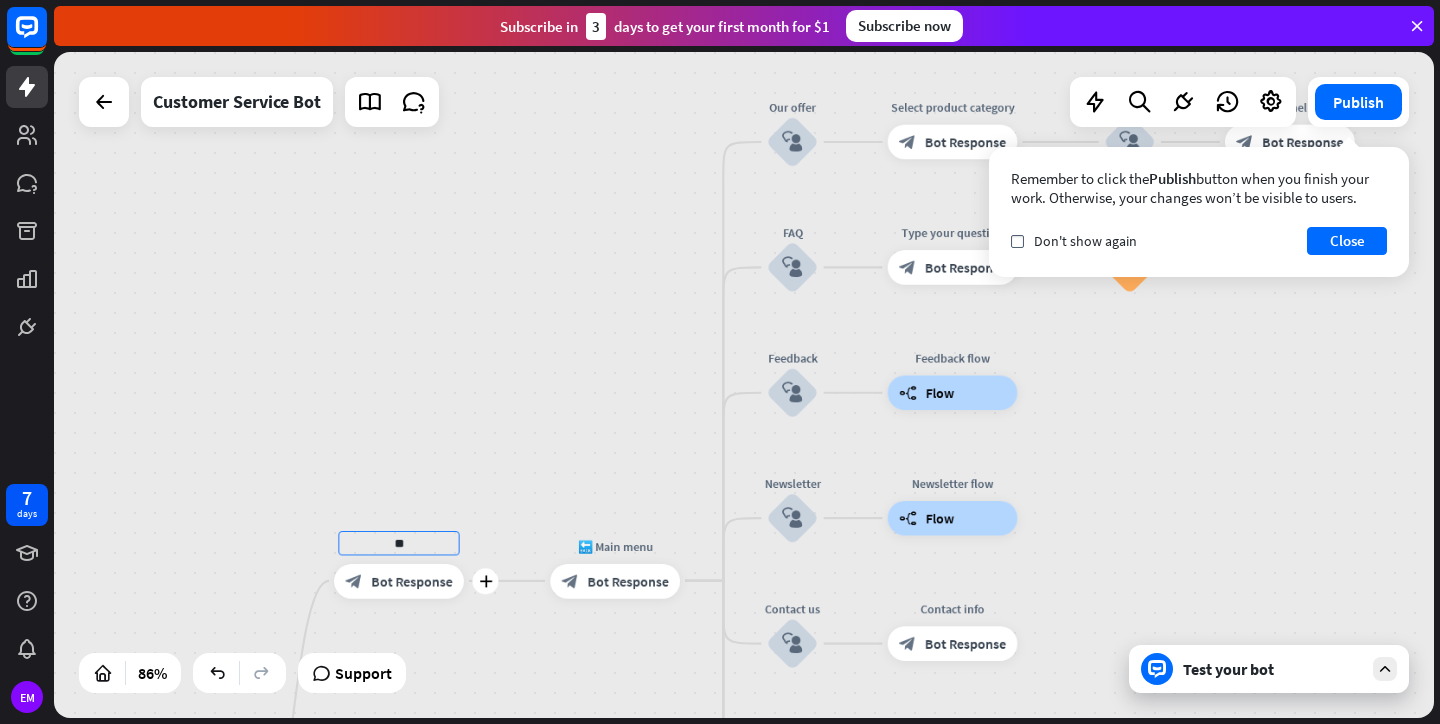 type on "*" 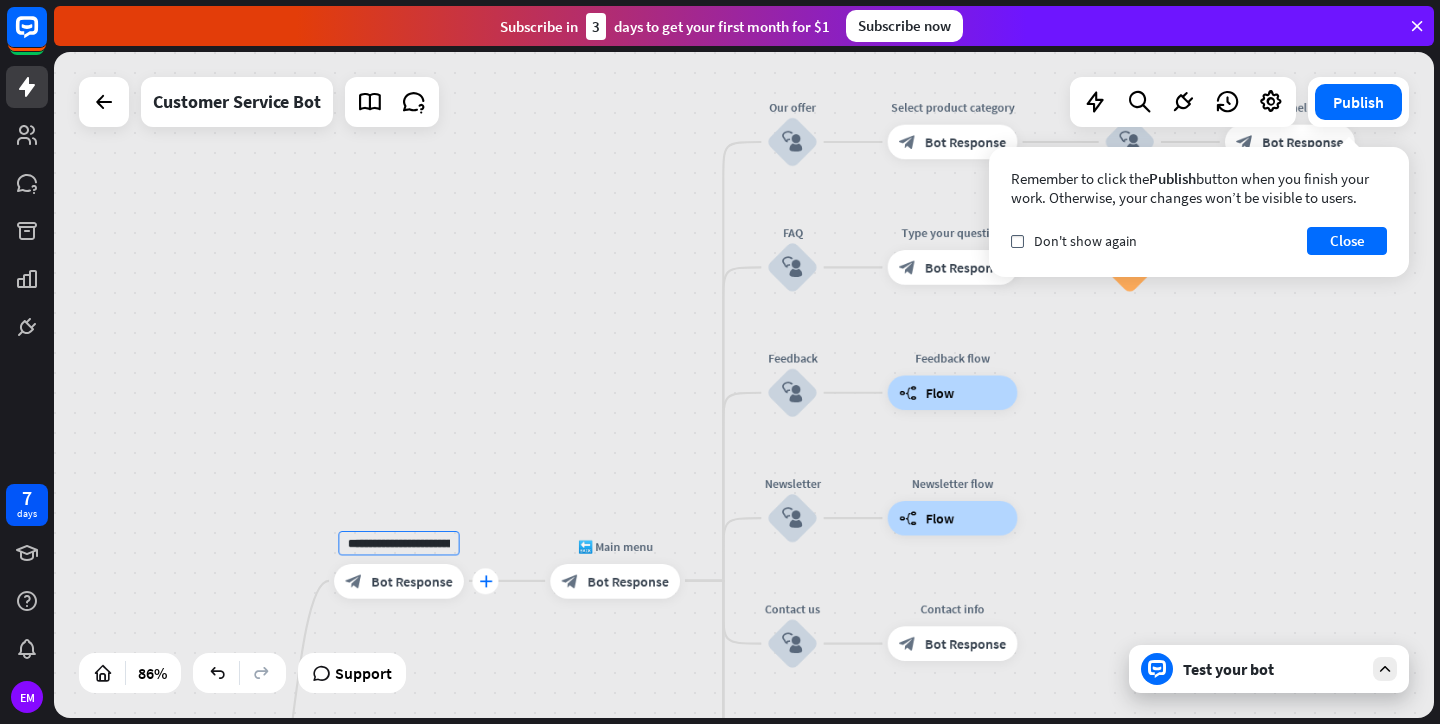 type on "**********" 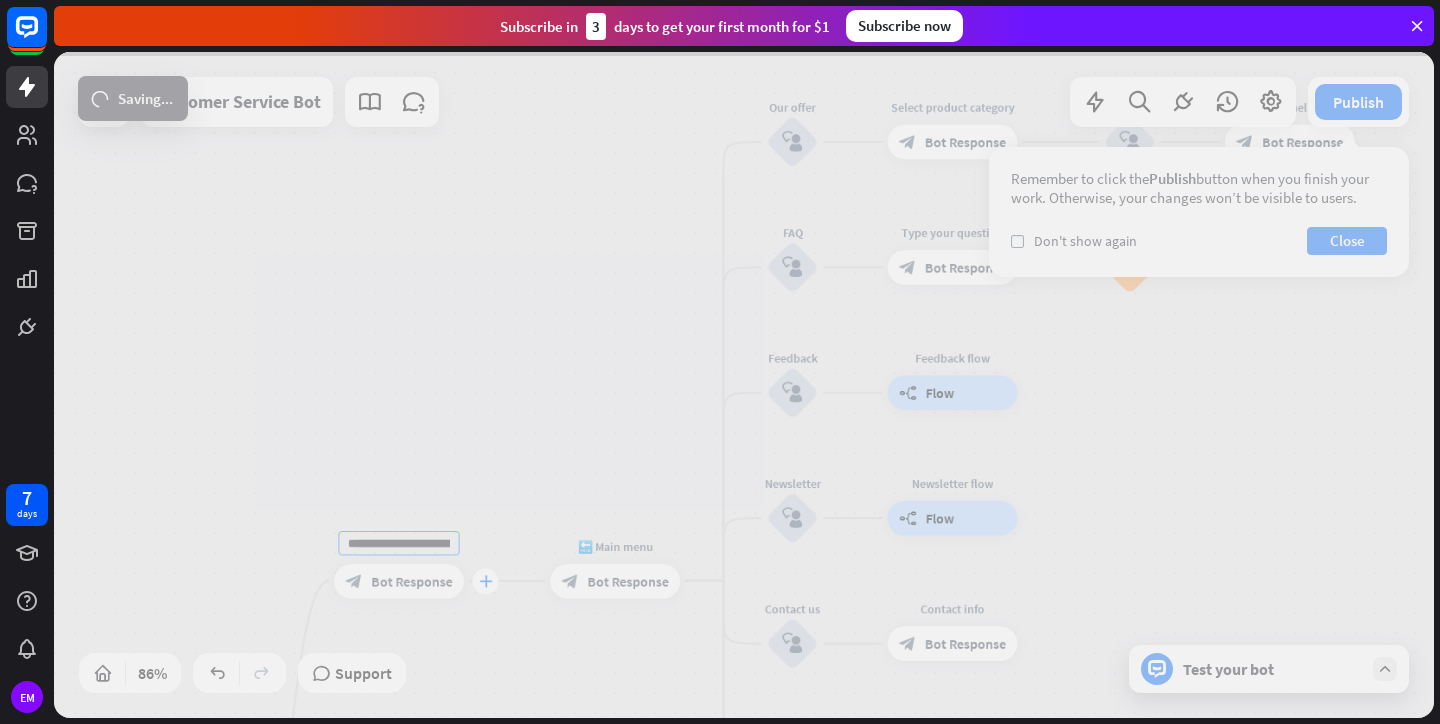click on "**********" at bounding box center [744, 385] 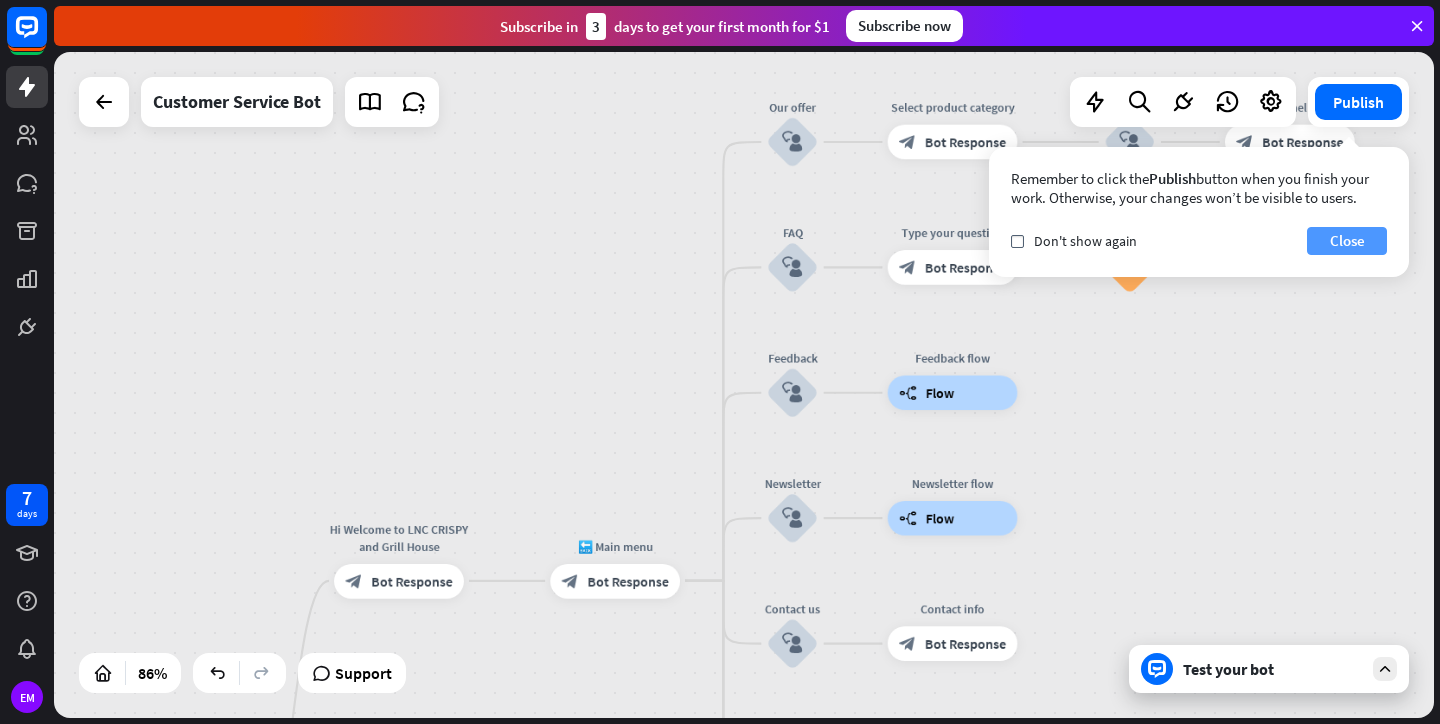 click on "Close" at bounding box center [1347, 241] 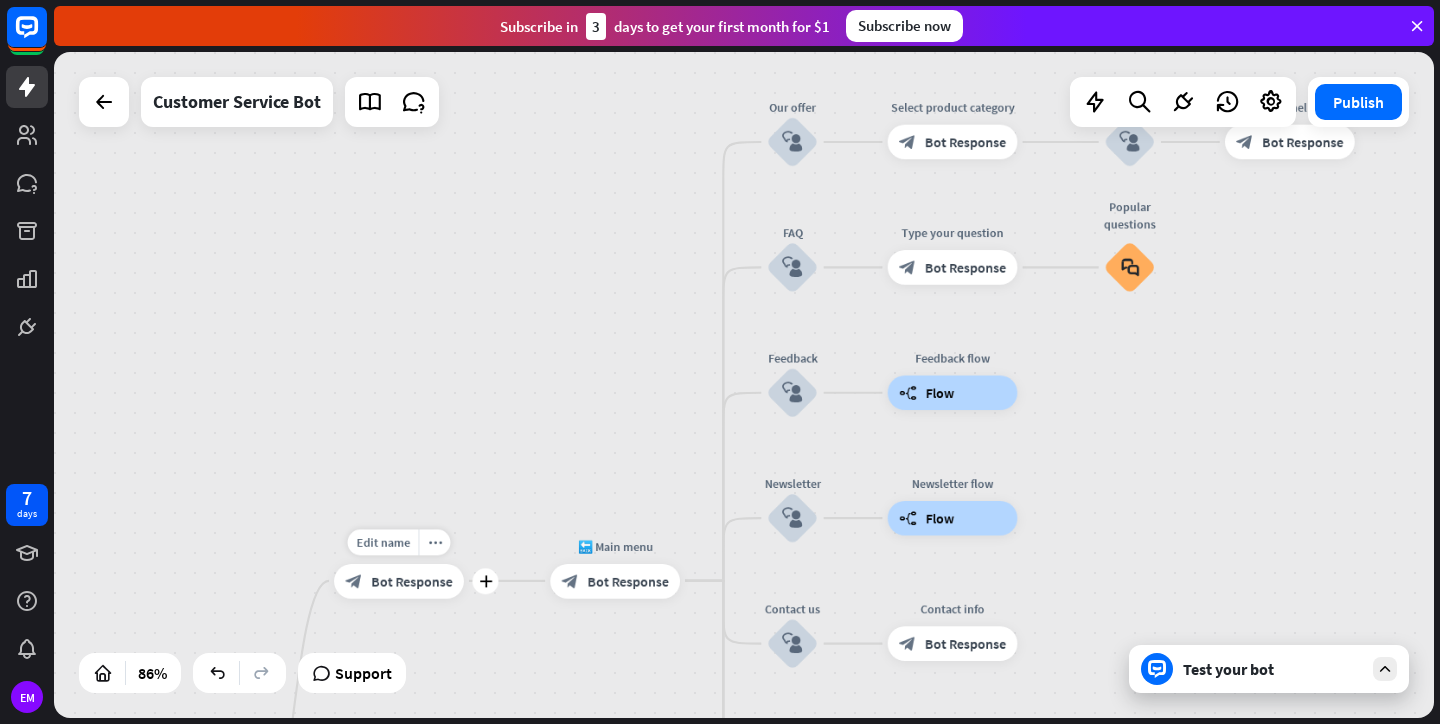 click on "Edit name   more_horiz         plus     block_bot_response   Bot Response" at bounding box center (399, 581) 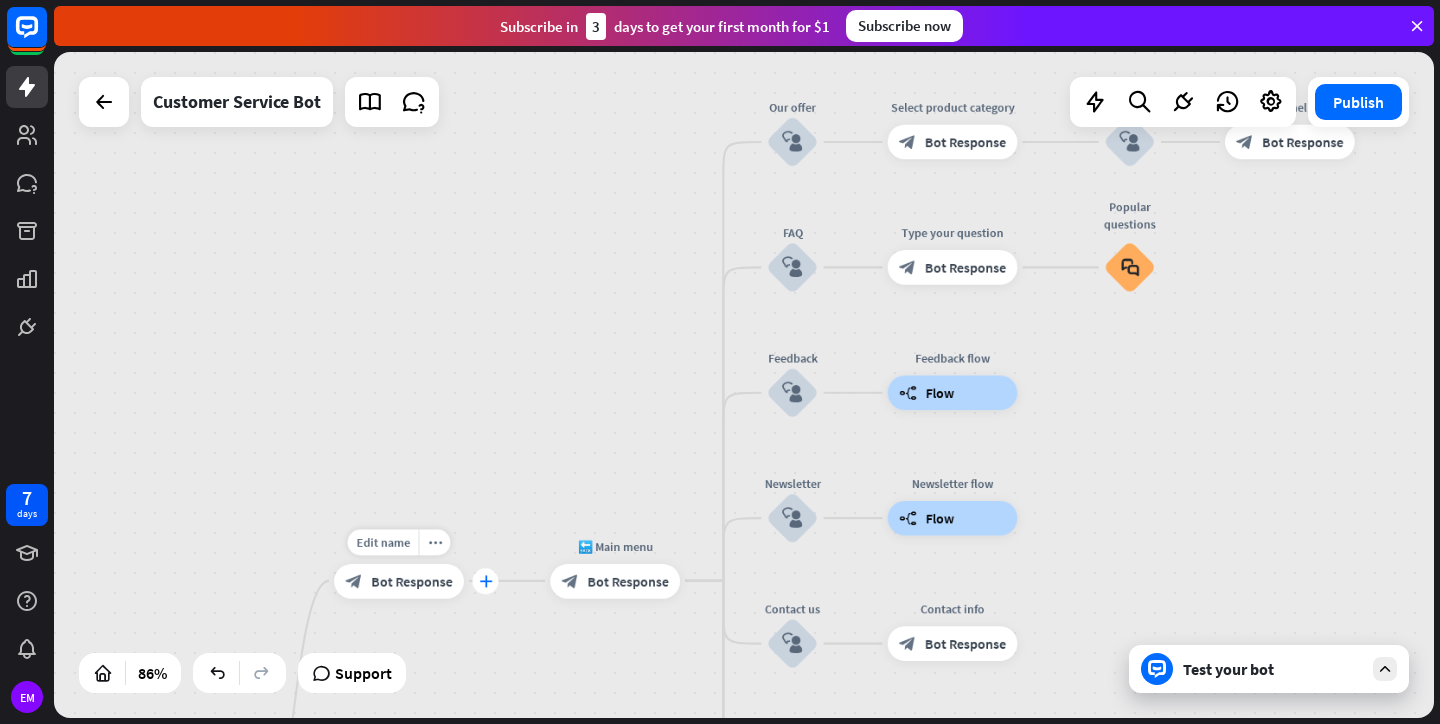 click on "plus" at bounding box center [485, 581] 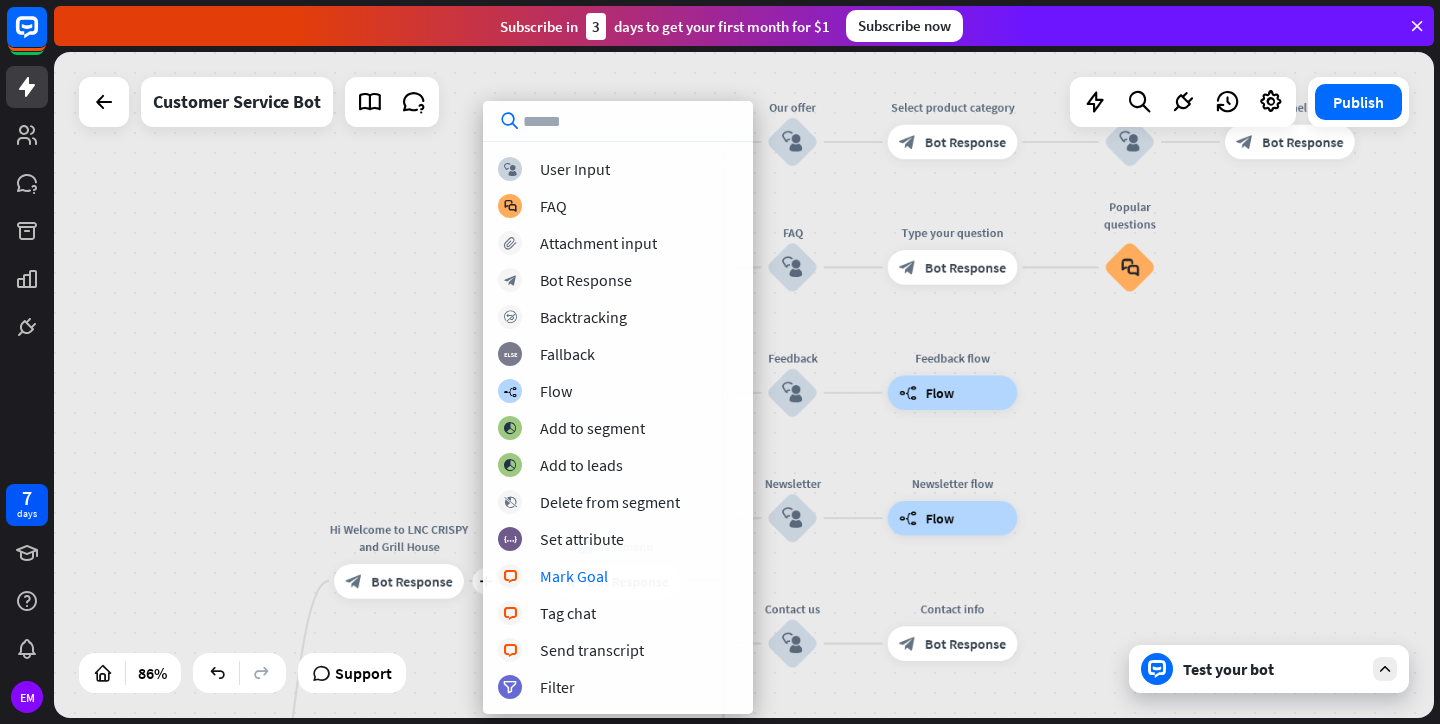 click on "home_2   Start point               plus   Hi Welcome to LNC CRISPY and Grill House   block_bot_response   Bot Response                 🔙 Main menu   block_bot_response   Bot Response                 Our offer   block_user_input                 Select product category   block_bot_response   Bot Response                 ❓ Question   block_user_input                 How can I help you?   block_bot_response   Bot Response                 FAQ   block_user_input                 Type your question   block_bot_response   Bot Response                 Popular questions   block_faq                 Feedback   block_user_input                 Feedback flow   builder_tree   Flow                 Newsletter   block_user_input                 Newsletter flow   builder_tree   Flow                 Contact us   block_user_input                 Contact info   block_bot_response   Bot Response                 👋 Small talk   block_user_input                 Menu   block_goto   Go to step" at bounding box center (744, 385) 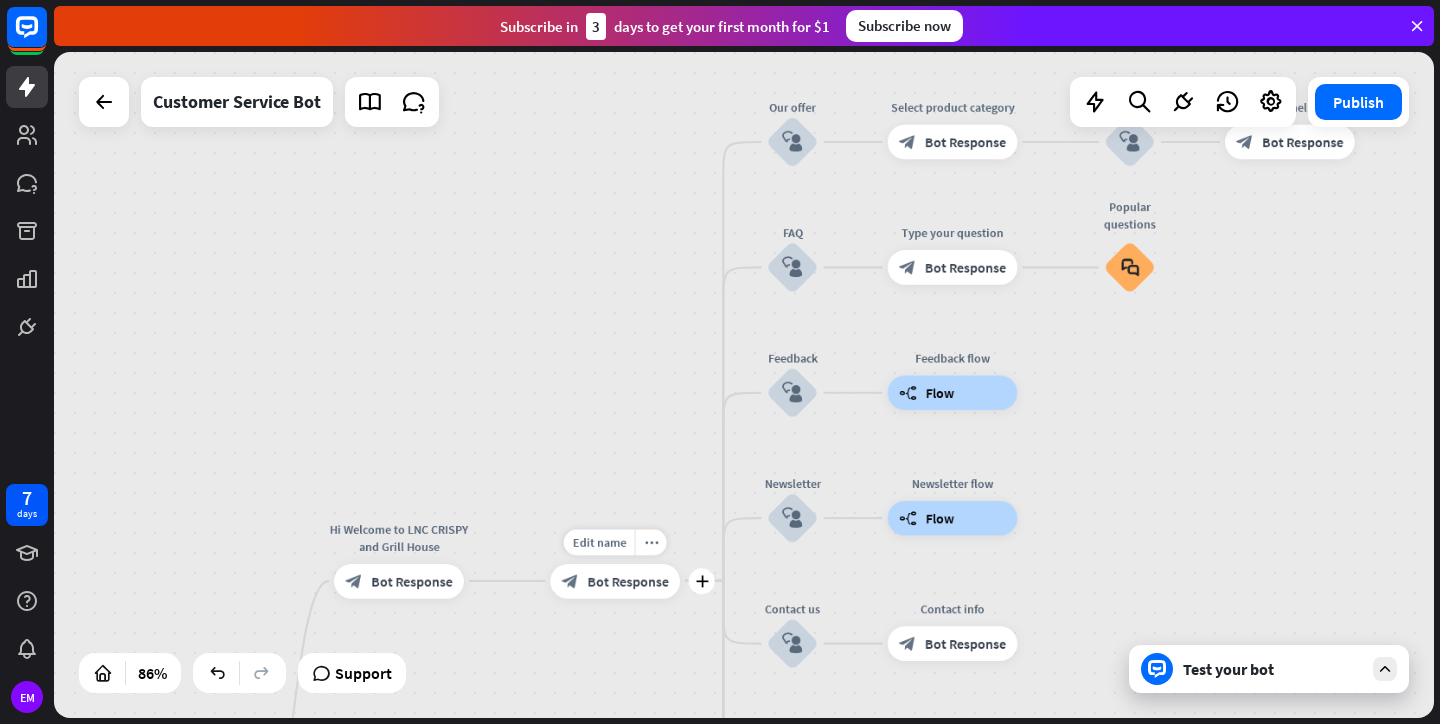click on "block_bot_response   Bot Response" at bounding box center (615, 581) 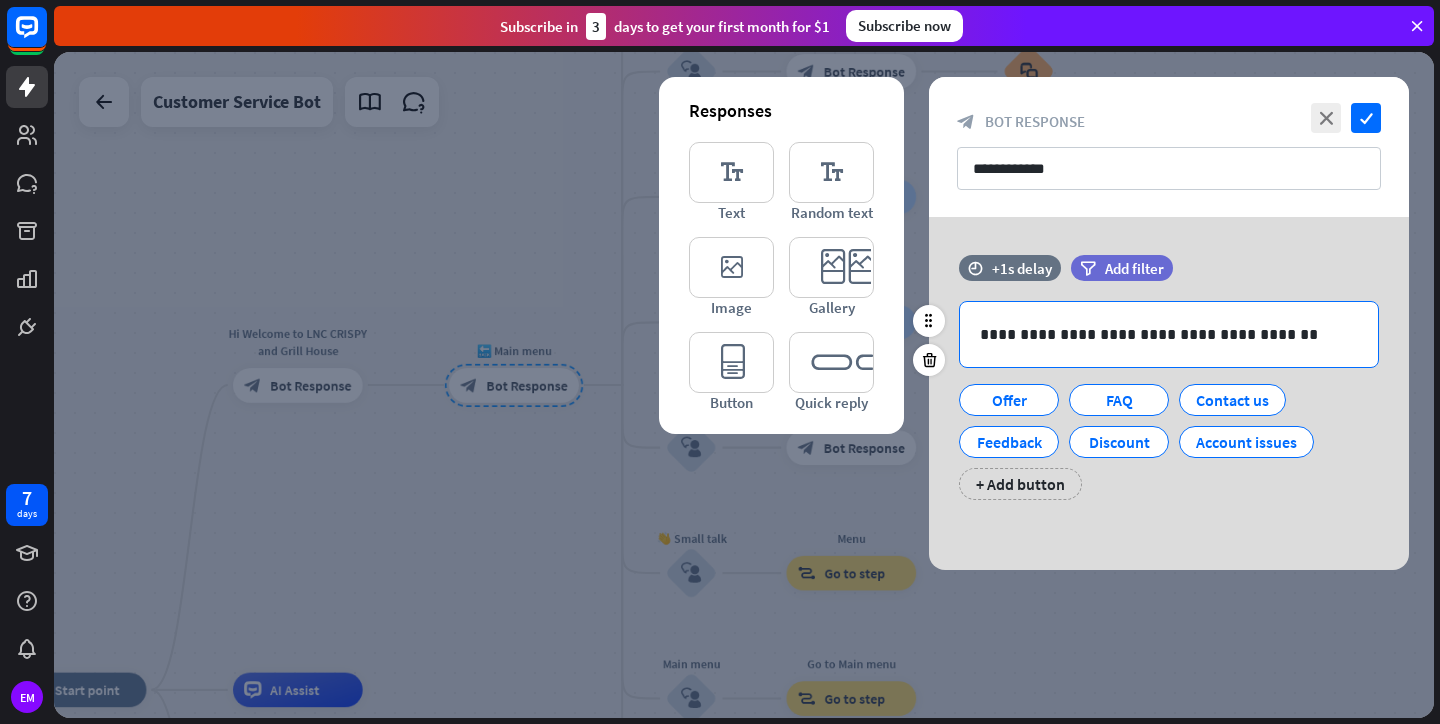 click on "**********" at bounding box center [1169, 334] 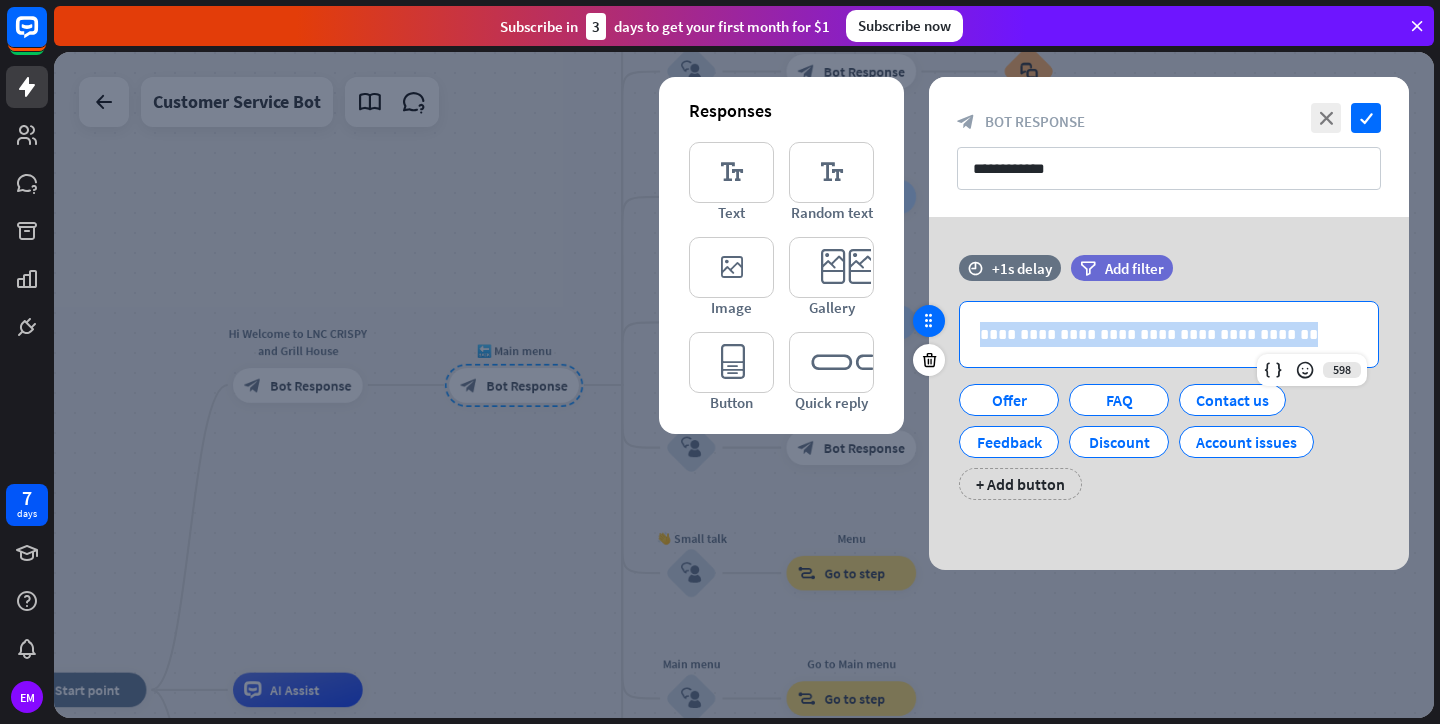 drag, startPoint x: 1262, startPoint y: 327, endPoint x: 932, endPoint y: 325, distance: 330.00607 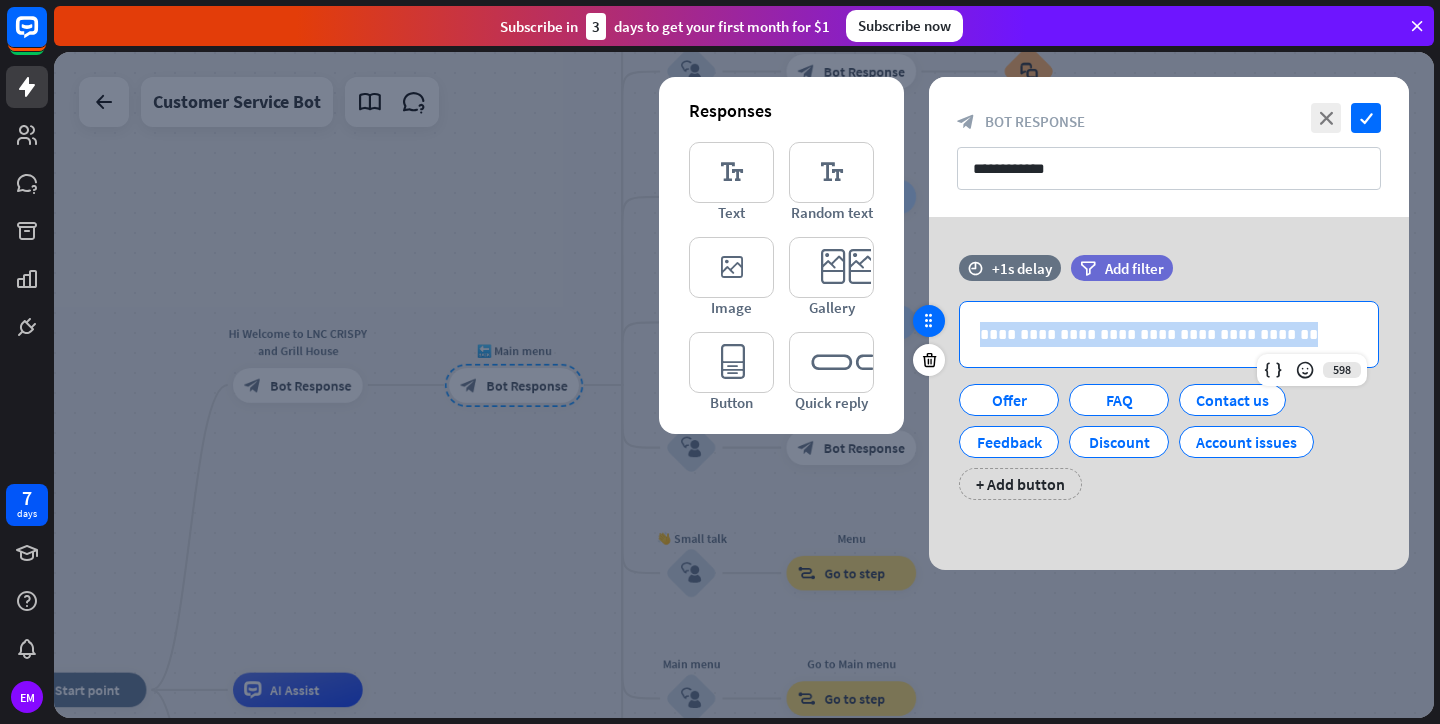 type 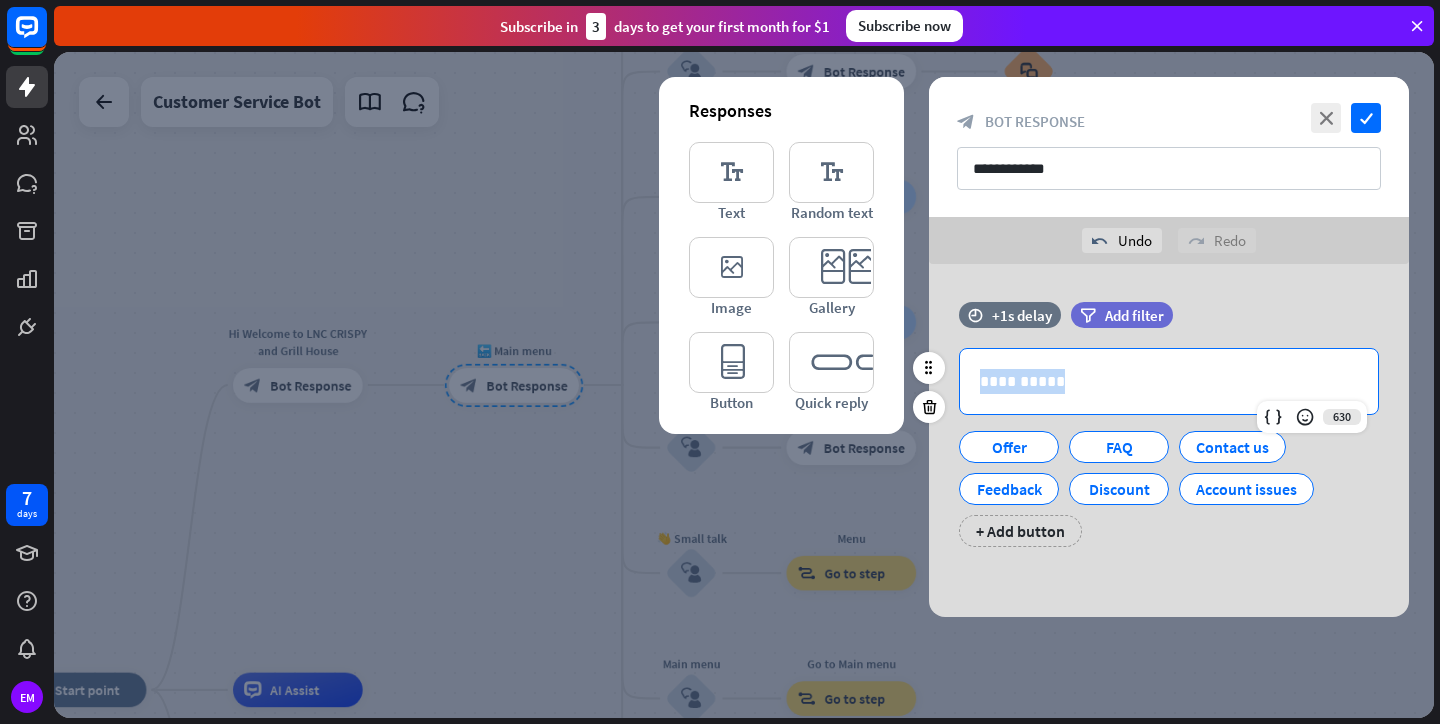 drag, startPoint x: 1075, startPoint y: 382, endPoint x: 944, endPoint y: 382, distance: 131 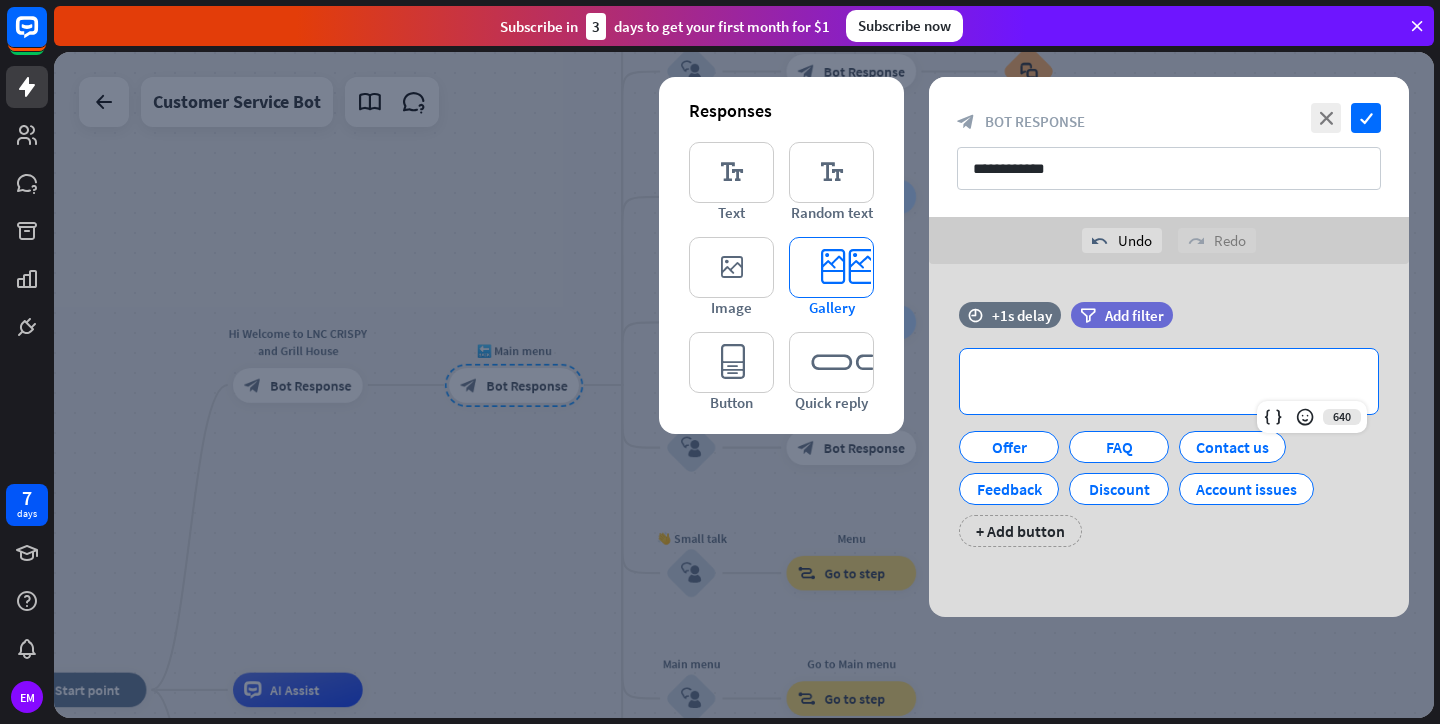 click on "editor_card" at bounding box center [831, 267] 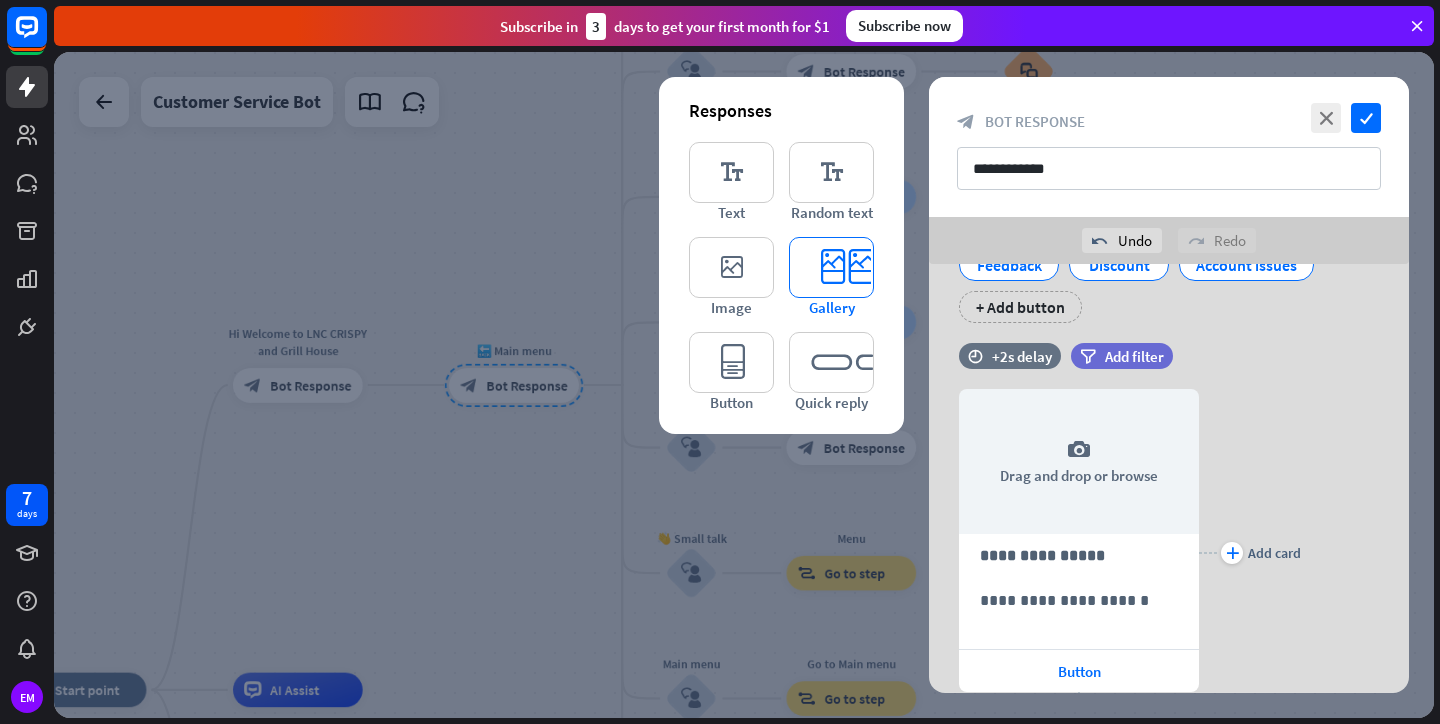 scroll, scrollTop: 303, scrollLeft: 0, axis: vertical 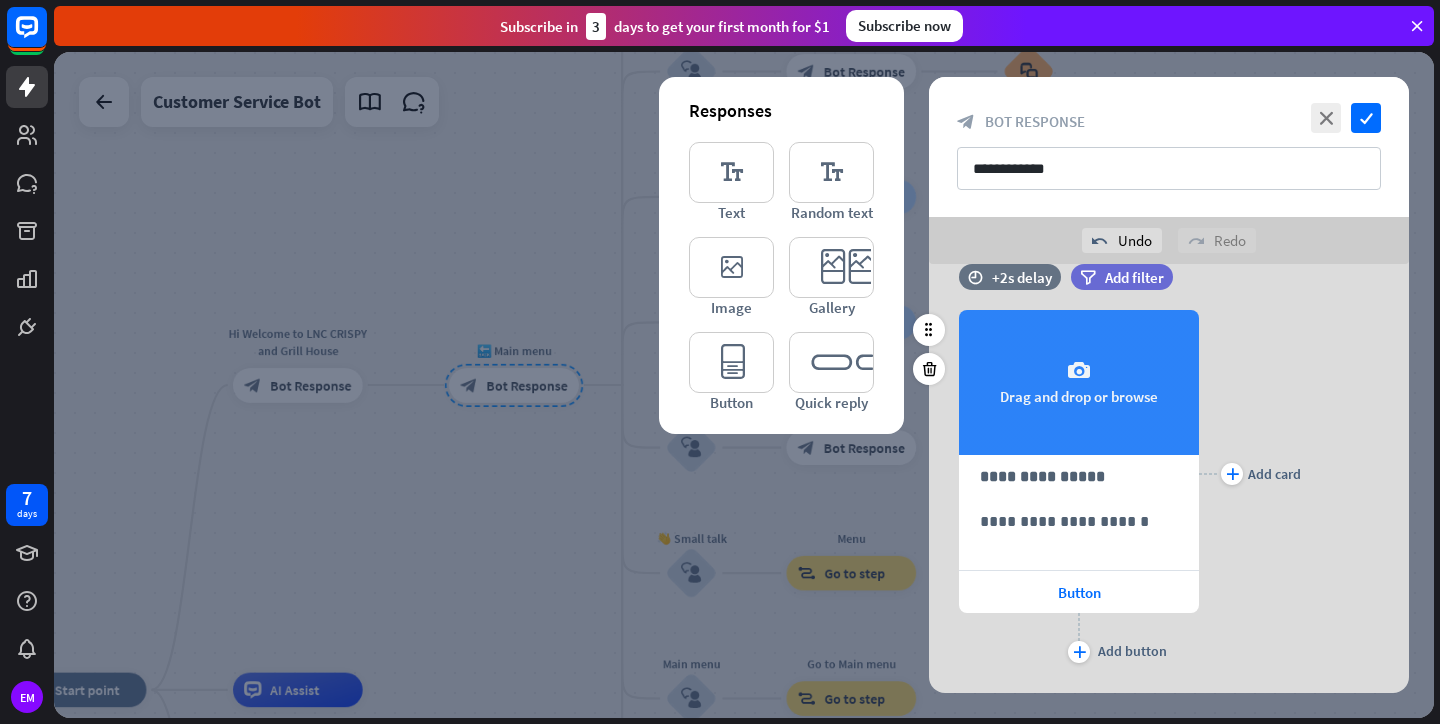 click on "camera
Drag and drop or browse" at bounding box center (1079, 382) 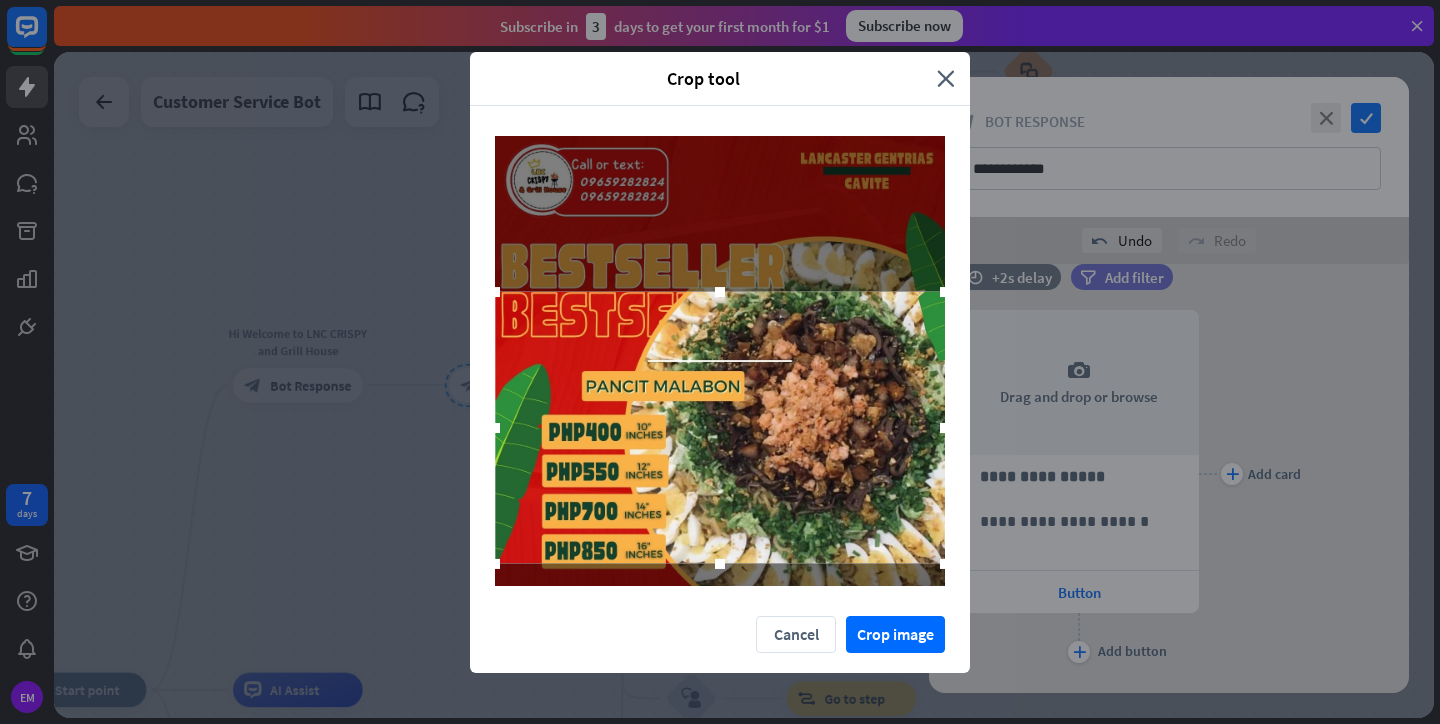 drag, startPoint x: 823, startPoint y: 406, endPoint x: 823, endPoint y: 471, distance: 65 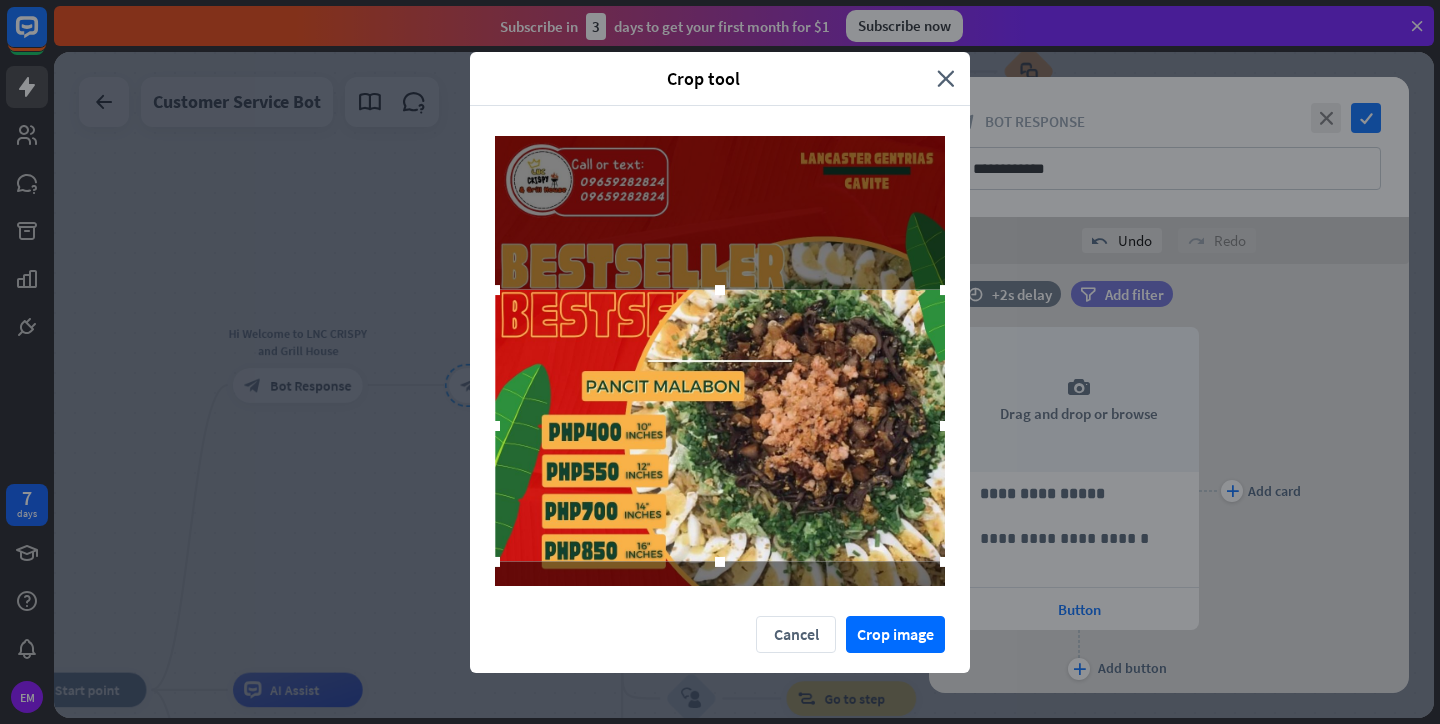drag, startPoint x: 716, startPoint y: 297, endPoint x: 718, endPoint y: 251, distance: 46.043457 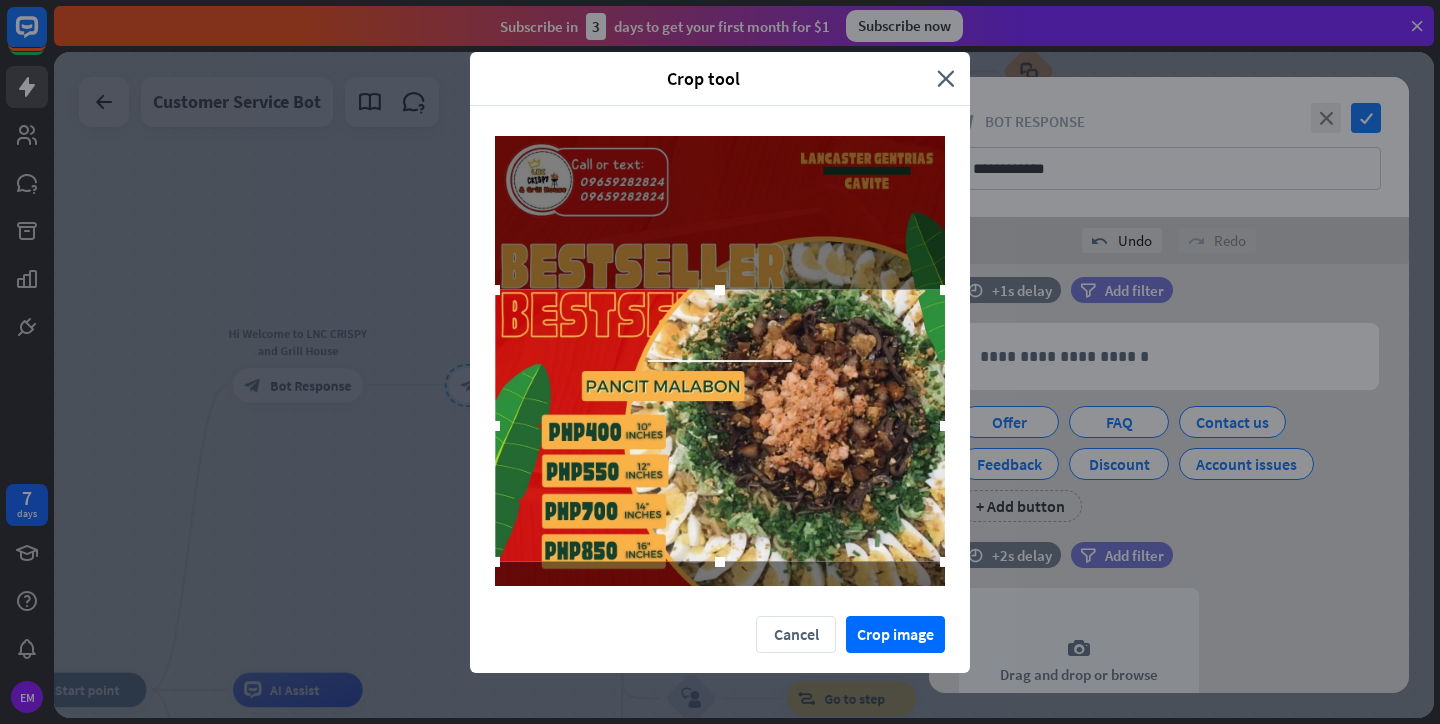 scroll, scrollTop: 0, scrollLeft: 0, axis: both 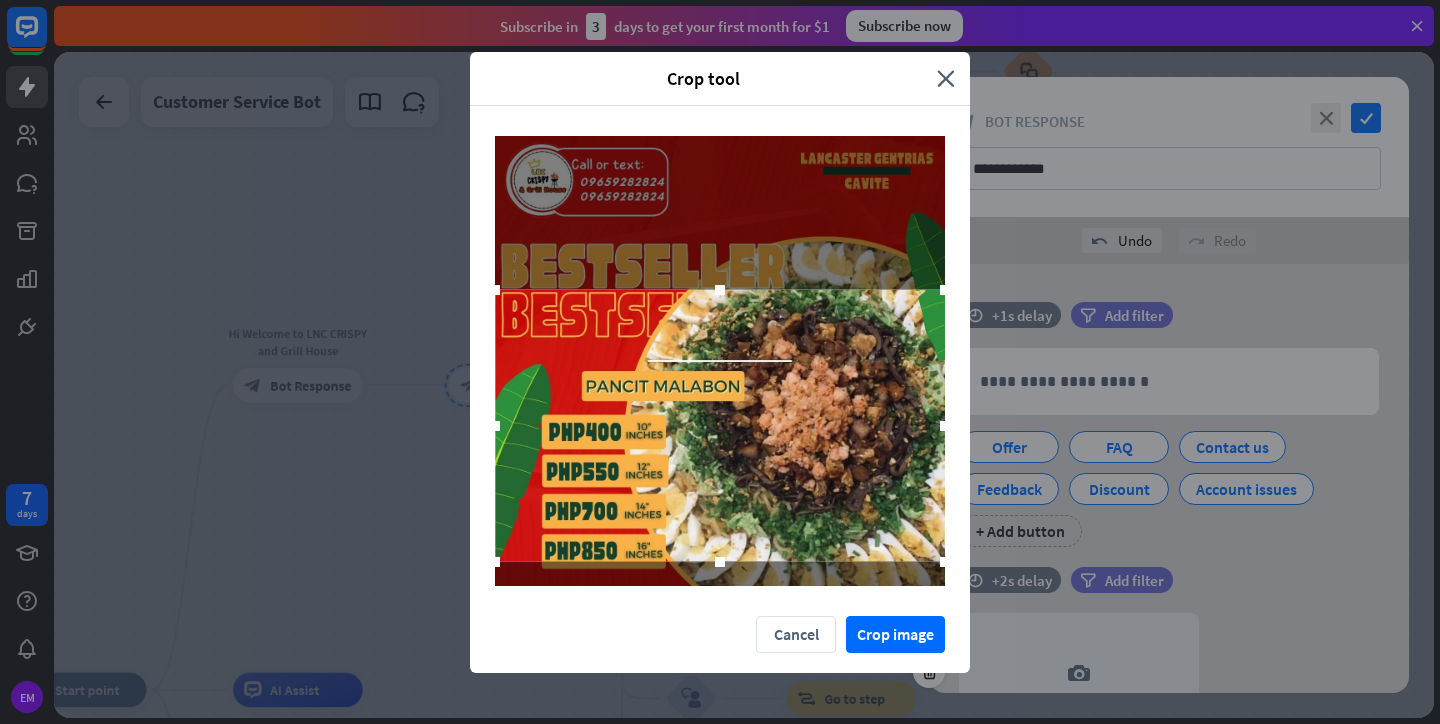 drag, startPoint x: 719, startPoint y: 283, endPoint x: 718, endPoint y: 166, distance: 117.00427 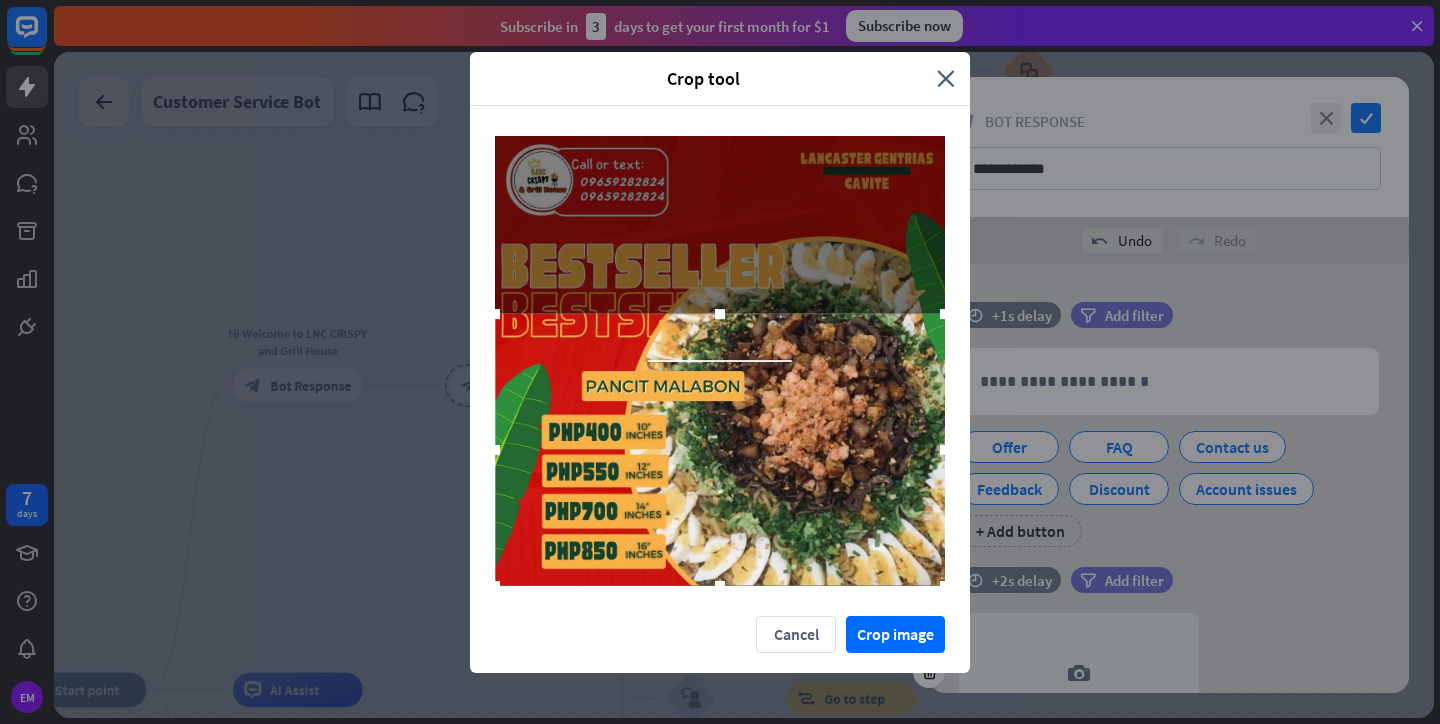 drag, startPoint x: 714, startPoint y: 420, endPoint x: 712, endPoint y: 447, distance: 27.073973 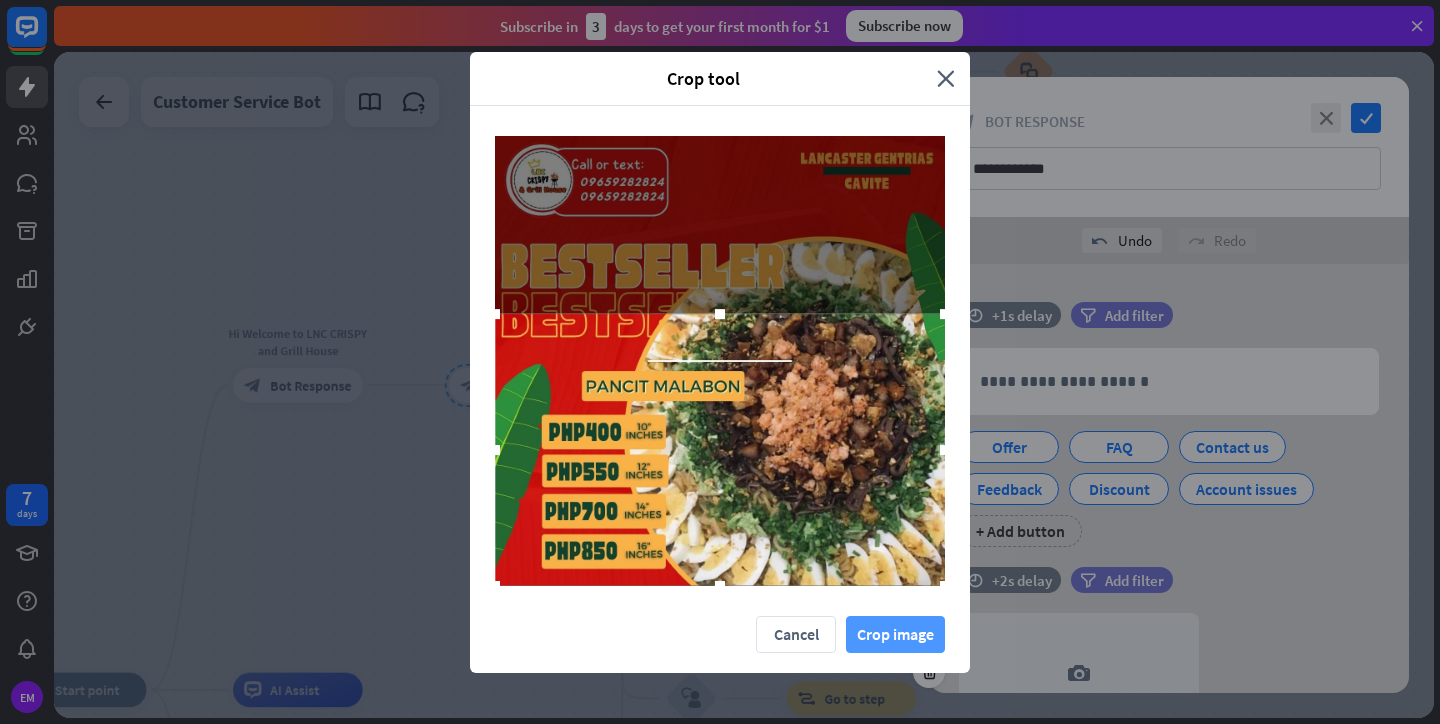 click on "Crop image" at bounding box center (895, 634) 